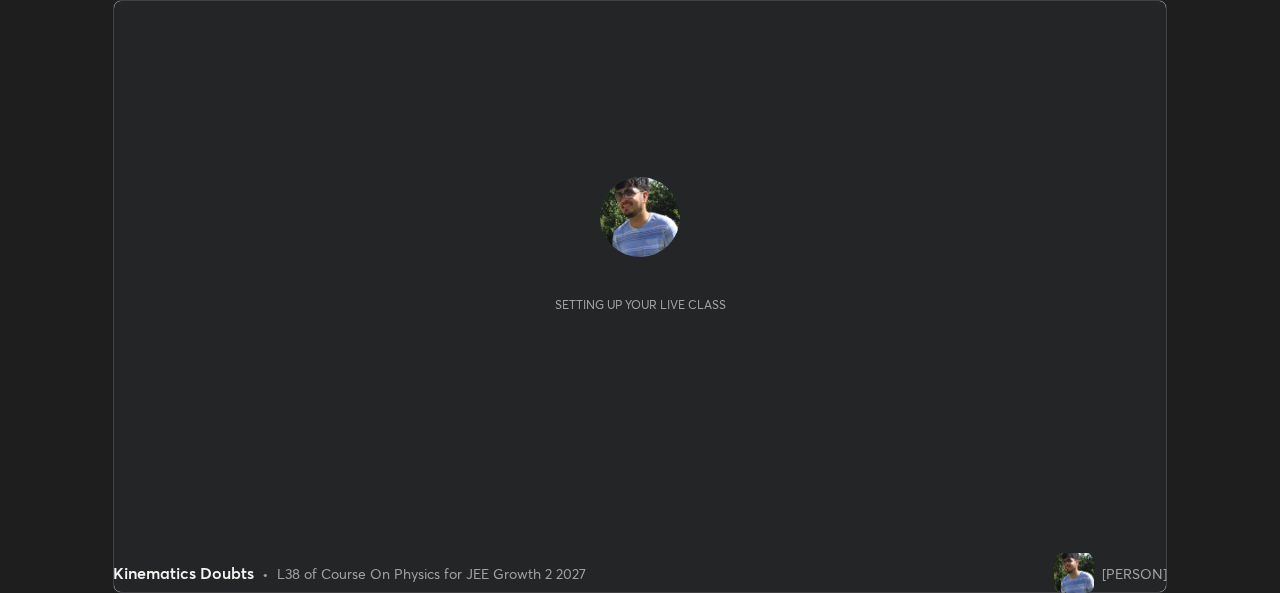 scroll, scrollTop: 0, scrollLeft: 0, axis: both 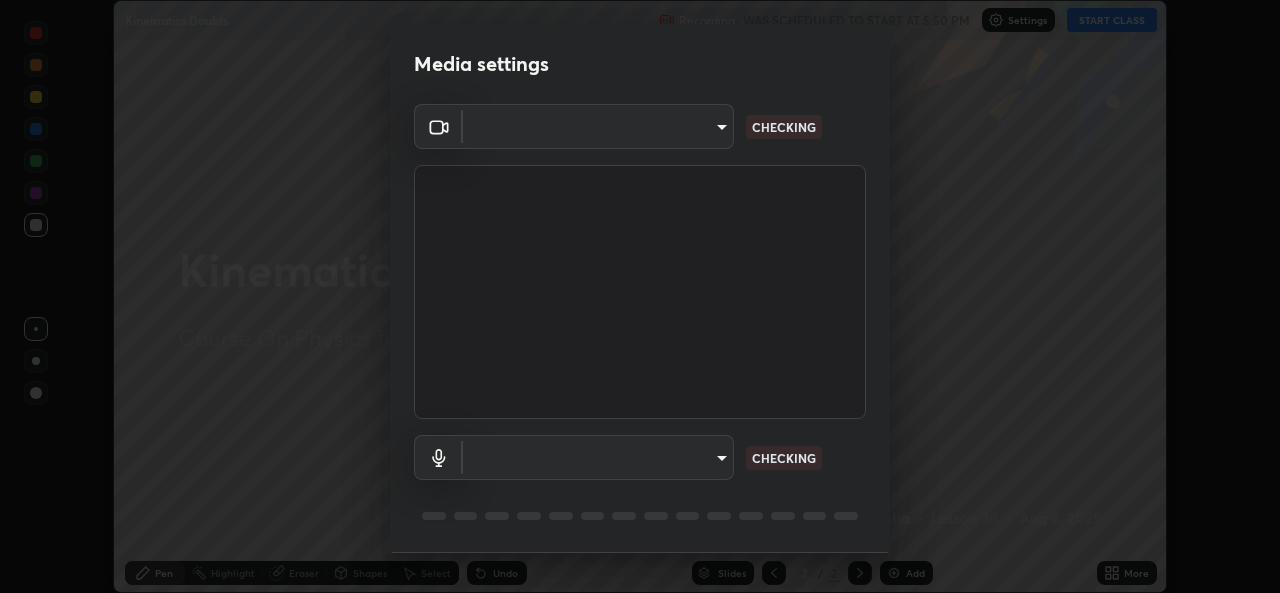type on "b83fcbaa5aa05f3d9abd7ba45b5566f5f8b9b0dc3c34ab685f1834583bd00222" 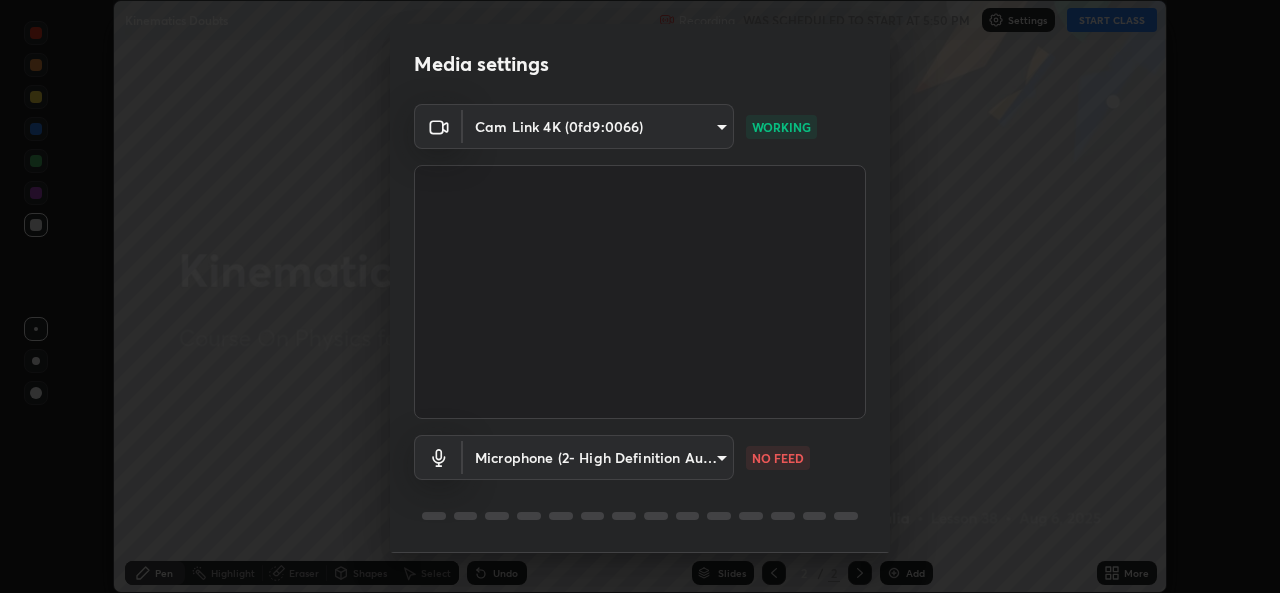 click on "Erase all Kinematics Doubts Recording WAS SCHEDULED TO START AT  5:50 PM Settings START CLASS Setting up your live class Kinematics Doubts • L38 of Course On Physics for JEE Growth 2 2027 [PERSON] Pen Highlight Eraser Shapes Select Undo Slides 2 / 2 Add More No doubts shared Encourage your learners to ask a doubt for better clarity Report an issue Reason for reporting Buffering Chat not working Audio - Video sync issue Educator video quality low ​ Attach an image Report Media settings Cam Link 4K (0fd9:0066) b83fcbaa5aa05f3d9abd7ba45b5566f5f8b9b0dc3c34ab685f1834583bd00222 WORKING Microphone (2- High Definition Audio Device) 539d881b07cb98dc2f05a920cbd93df779e06b7cf5a3913fca54a35cce67d67e NO FEED 1 / 5 Next" at bounding box center [640, 296] 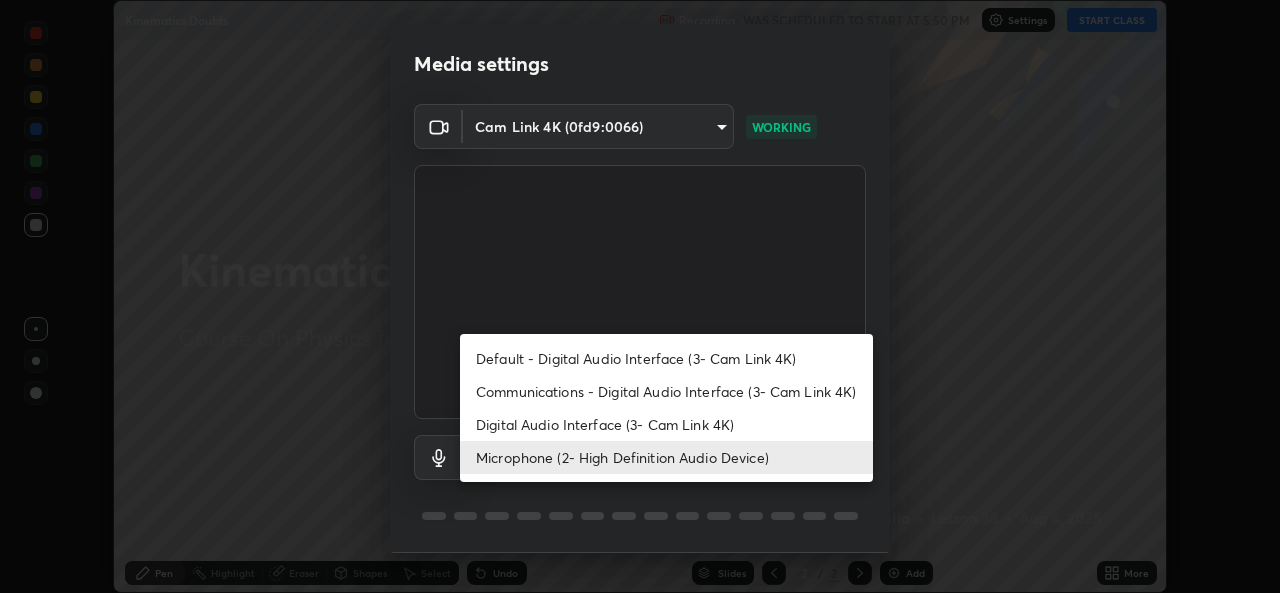 click on "Digital Audio Interface (3- Cam Link 4K)" at bounding box center (666, 424) 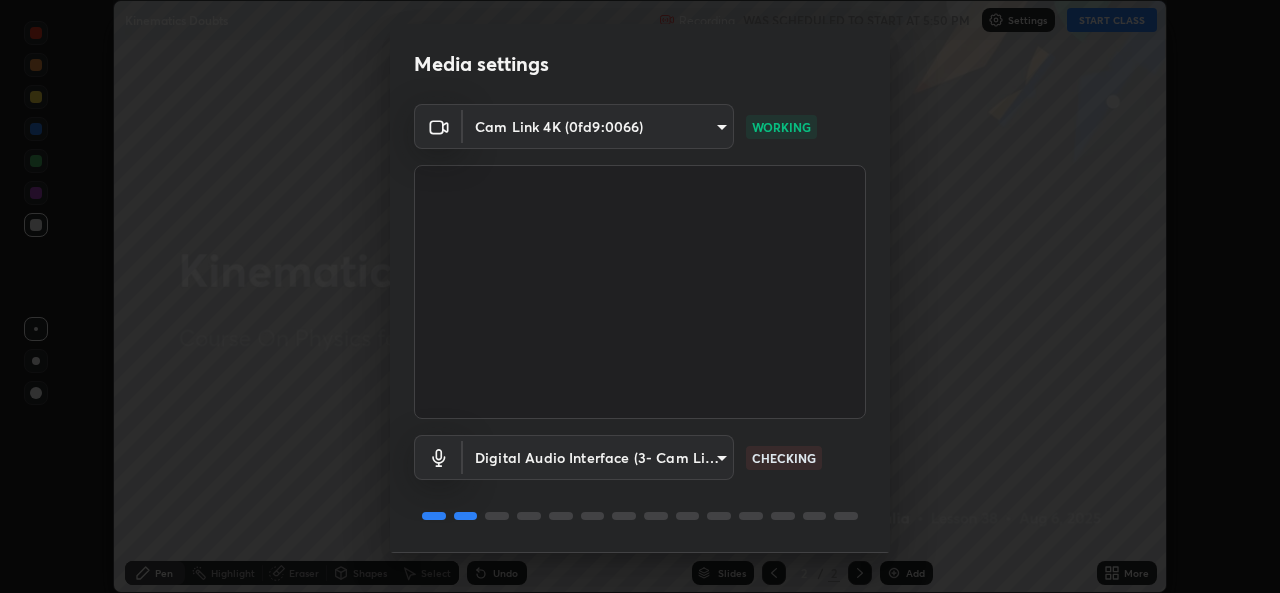 click on "Erase all Kinematics Doubts Recording WAS SCHEDULED TO START AT  5:50 PM Settings START CLASS Setting up your live class Kinematics Doubts • L38 of Course On Physics for JEE Growth 2 2027 [PERSON] Pen Highlight Eraser Shapes Select Undo Slides 2 / 2 Add More No doubts shared Encourage your learners to ask a doubt for better clarity Report an issue Reason for reporting Buffering Chat not working Audio - Video sync issue Educator video quality low ​ Attach an image Report Media settings Cam Link 4K (0fd9:0066) b83fcbaa5aa05f3d9abd7ba45b5566f5f8b9b0dc3c34ab685f1834583bd00222 WORKING Digital Audio Interface (3- Cam Link 4K) d3f6e225b37ee3c410b6530150e1641e54c14114b250c4e5feff27cad26f60fd CHECKING 1 / 5 Next" at bounding box center [640, 296] 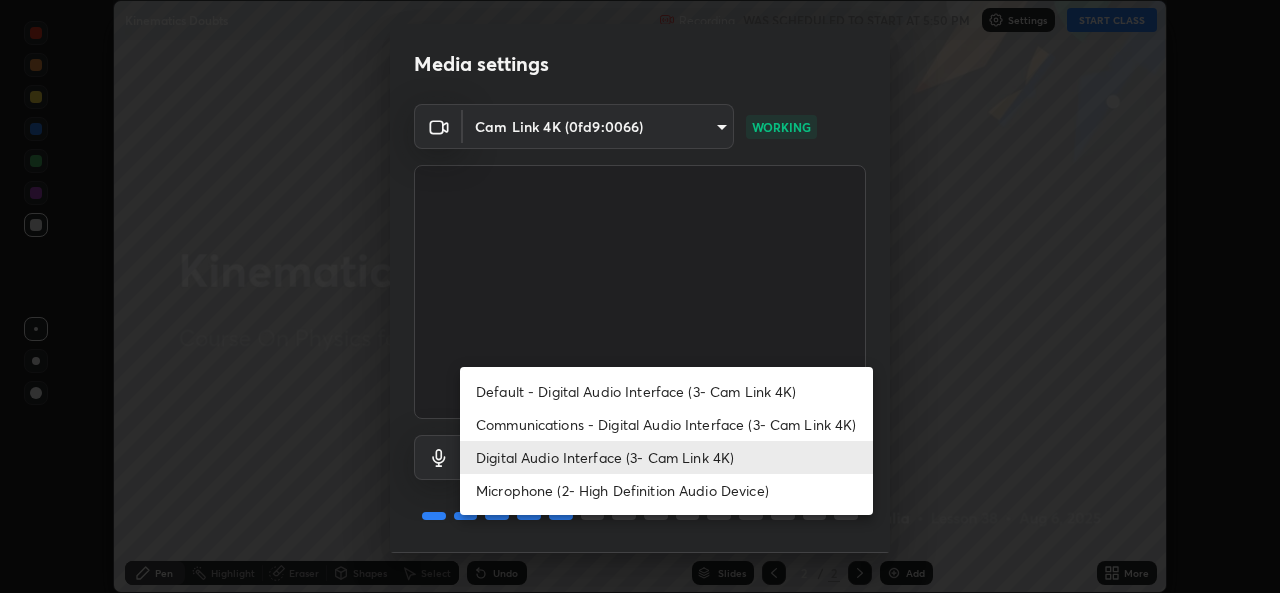 click on "Microphone (2- High Definition Audio Device)" at bounding box center [666, 490] 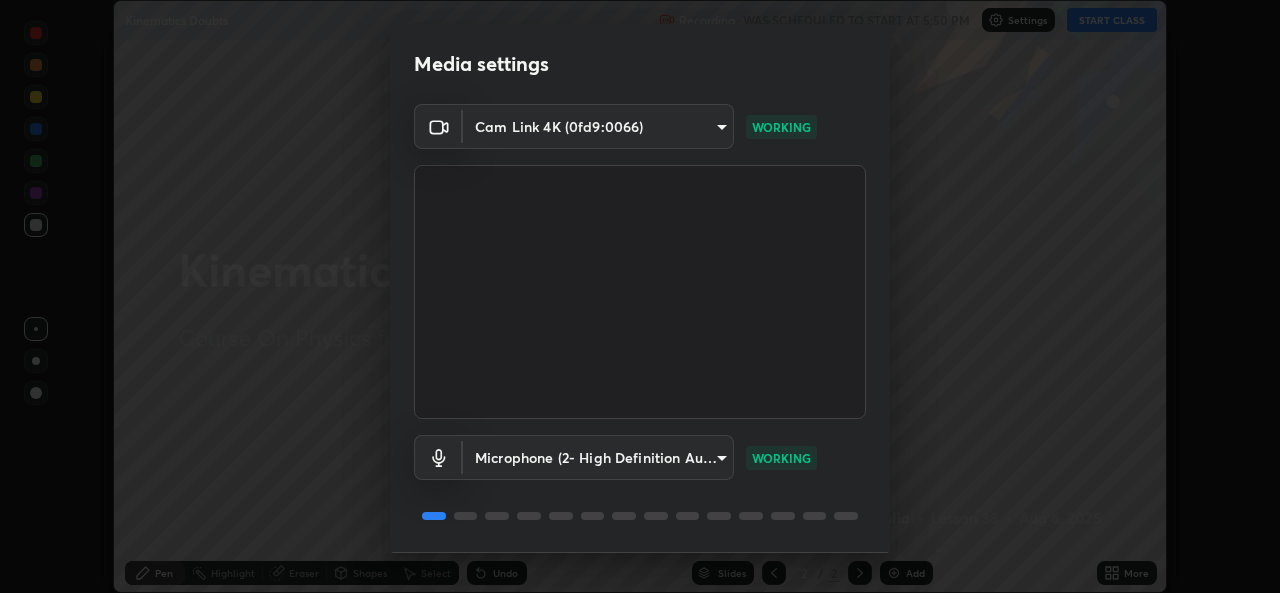 scroll, scrollTop: 63, scrollLeft: 0, axis: vertical 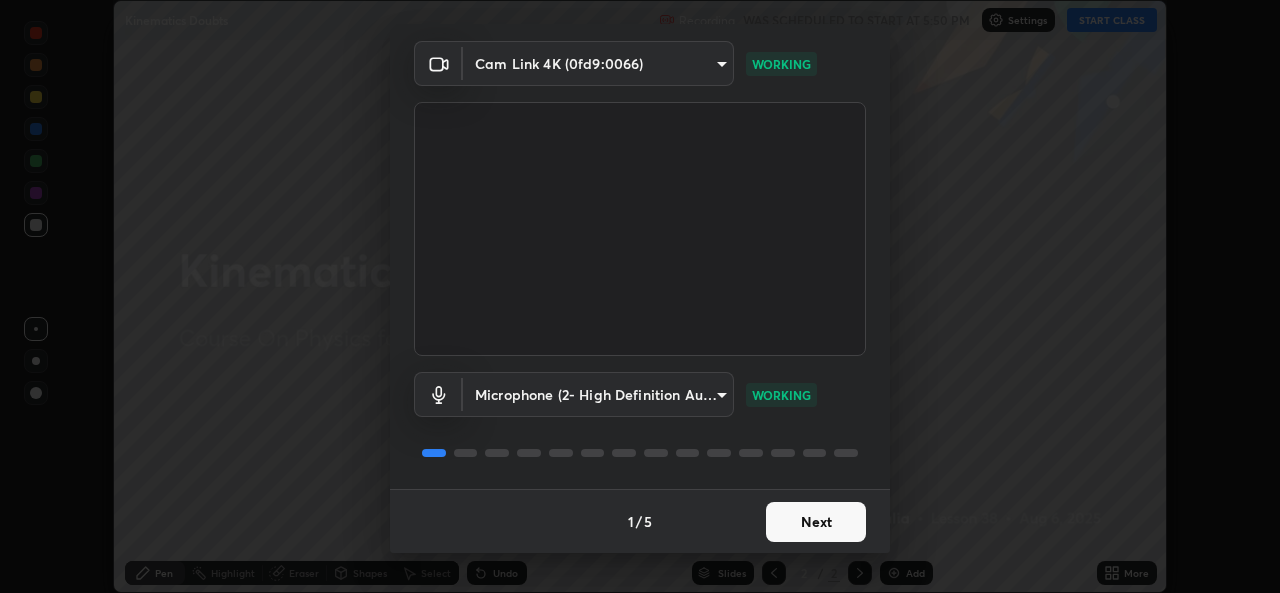 click on "Next" at bounding box center (816, 522) 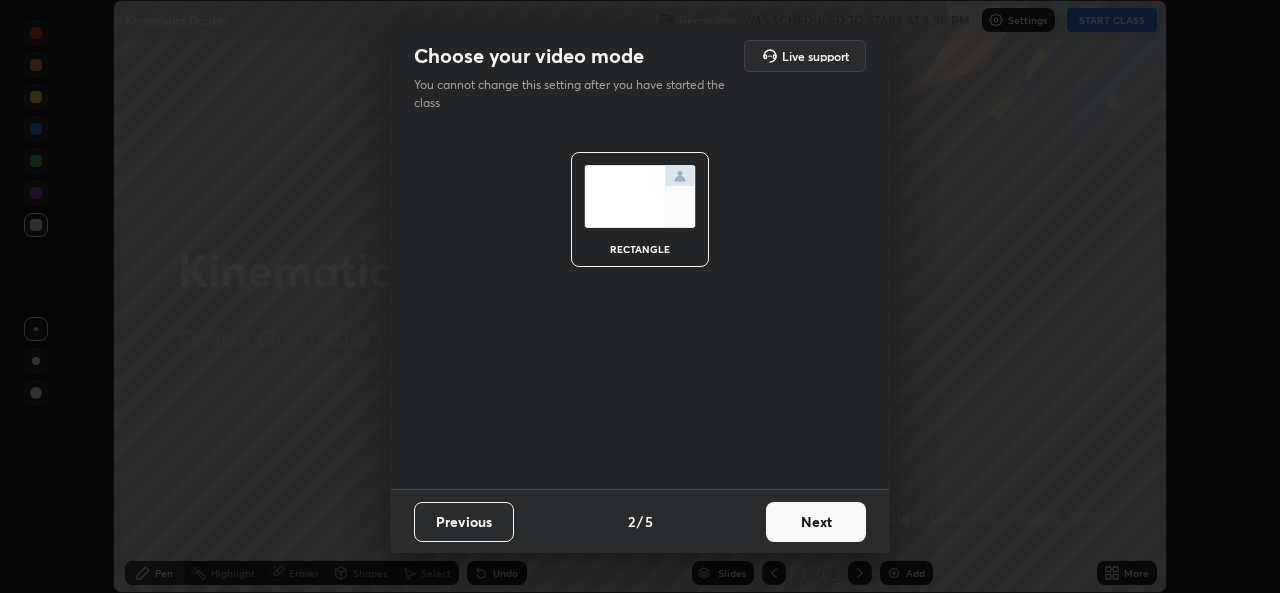 scroll, scrollTop: 0, scrollLeft: 0, axis: both 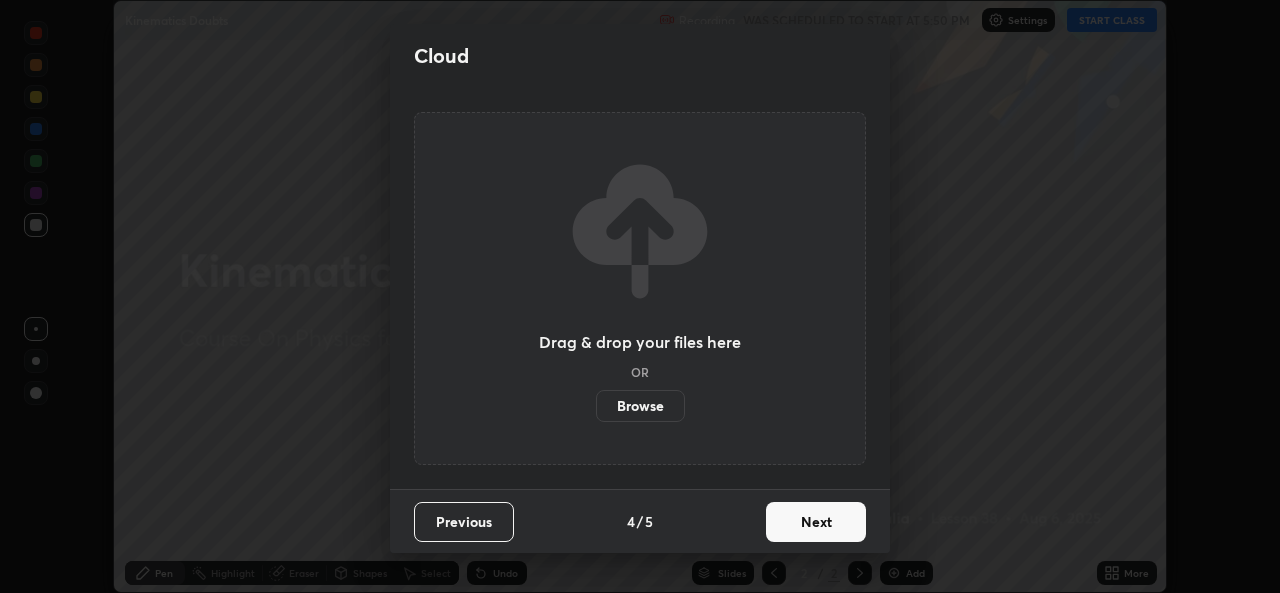 click on "Next" at bounding box center [816, 522] 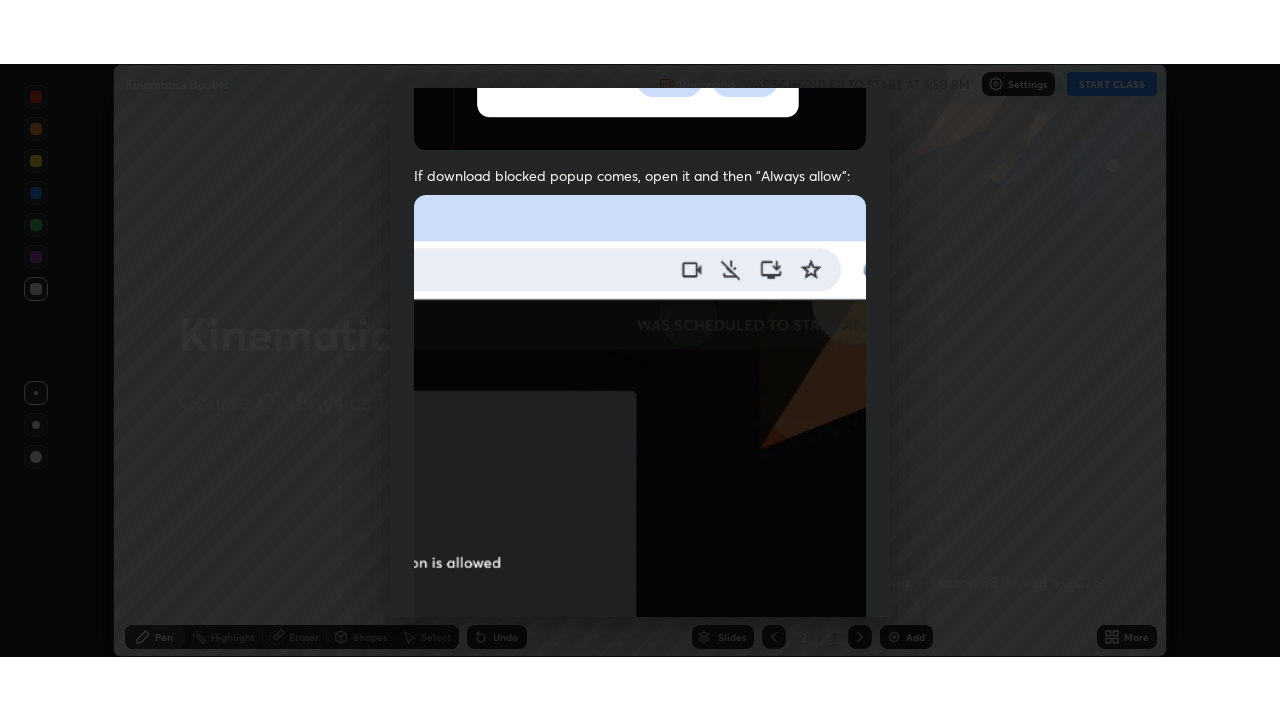scroll, scrollTop: 471, scrollLeft: 0, axis: vertical 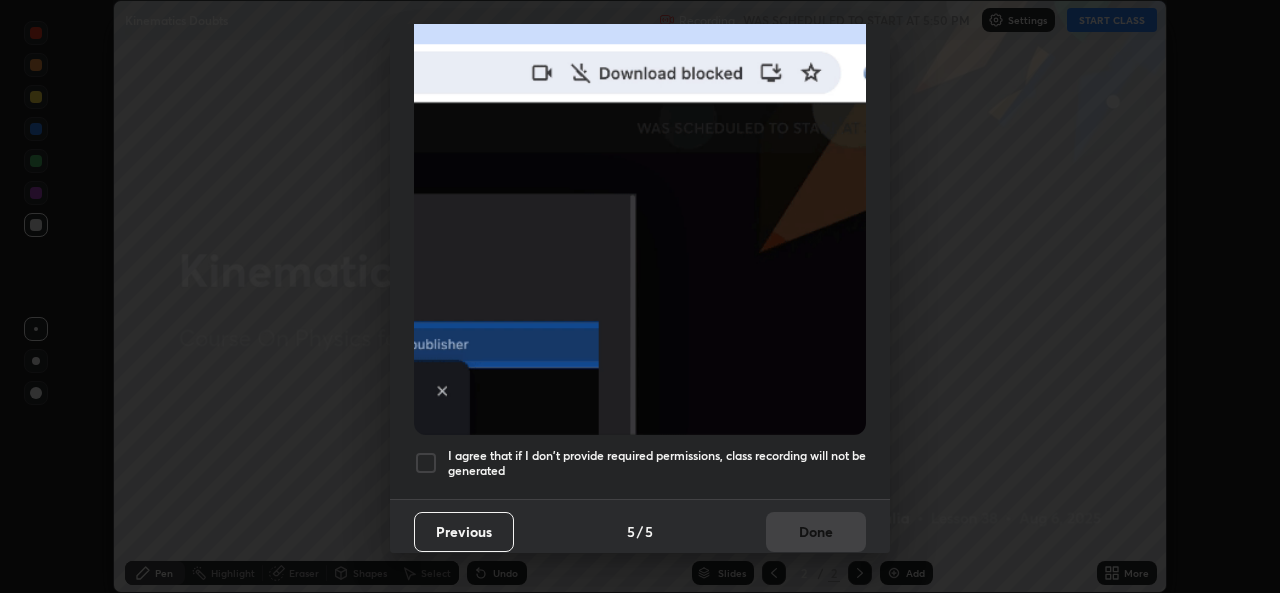 click at bounding box center (426, 463) 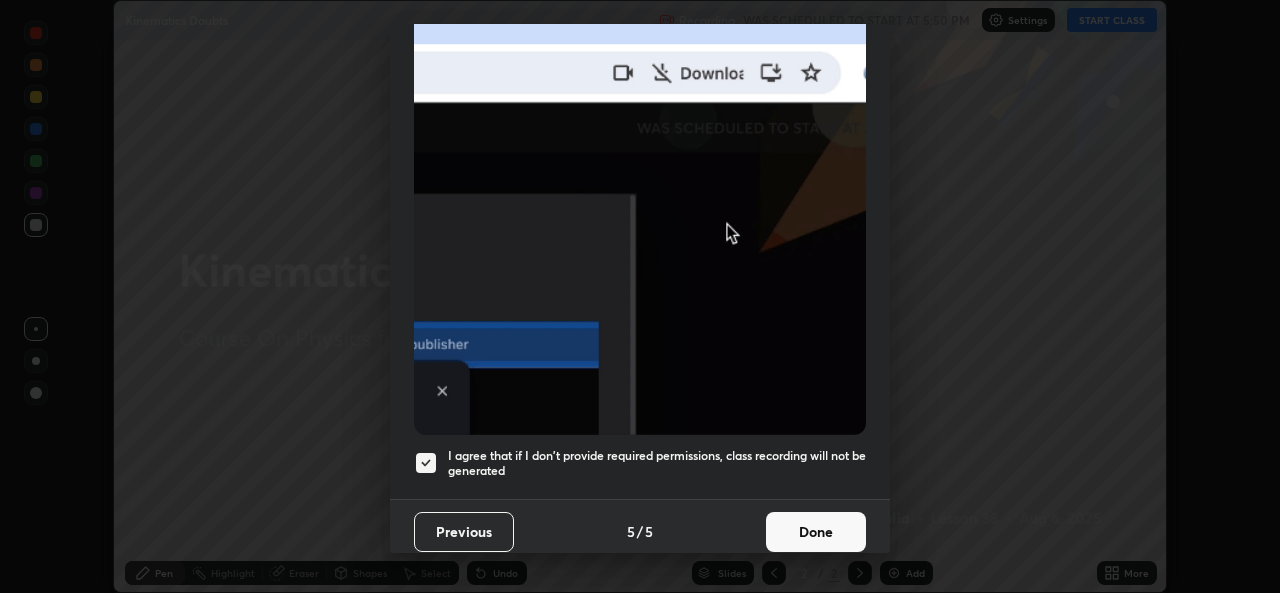 click on "Done" at bounding box center (816, 532) 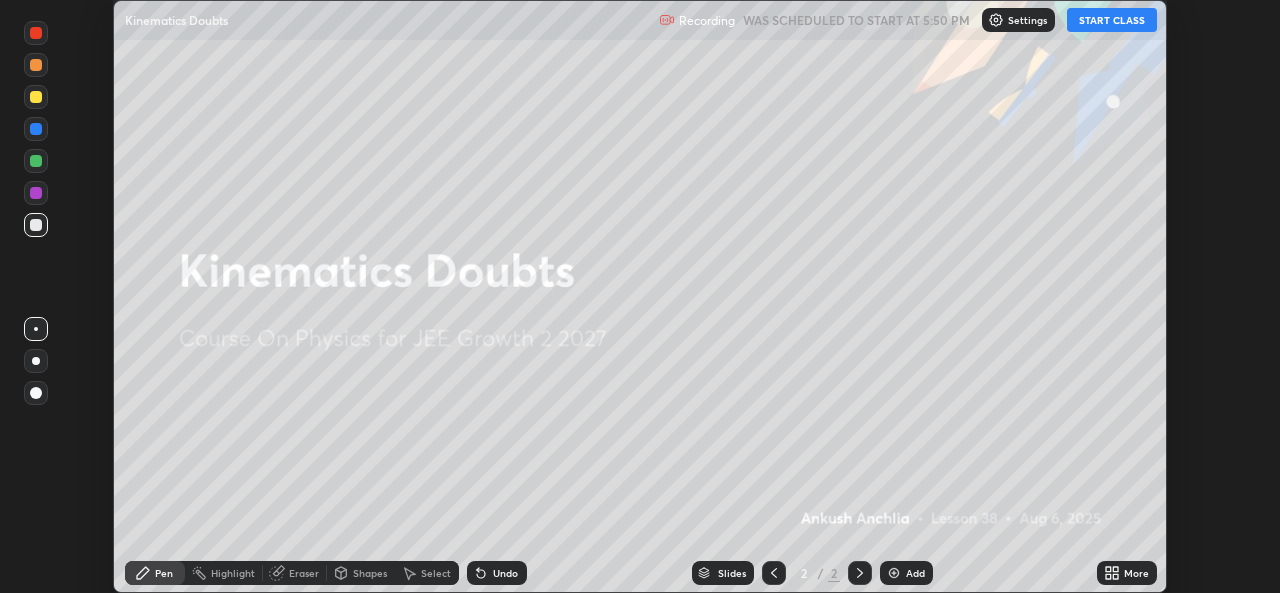 click on "START CLASS" at bounding box center [1112, 20] 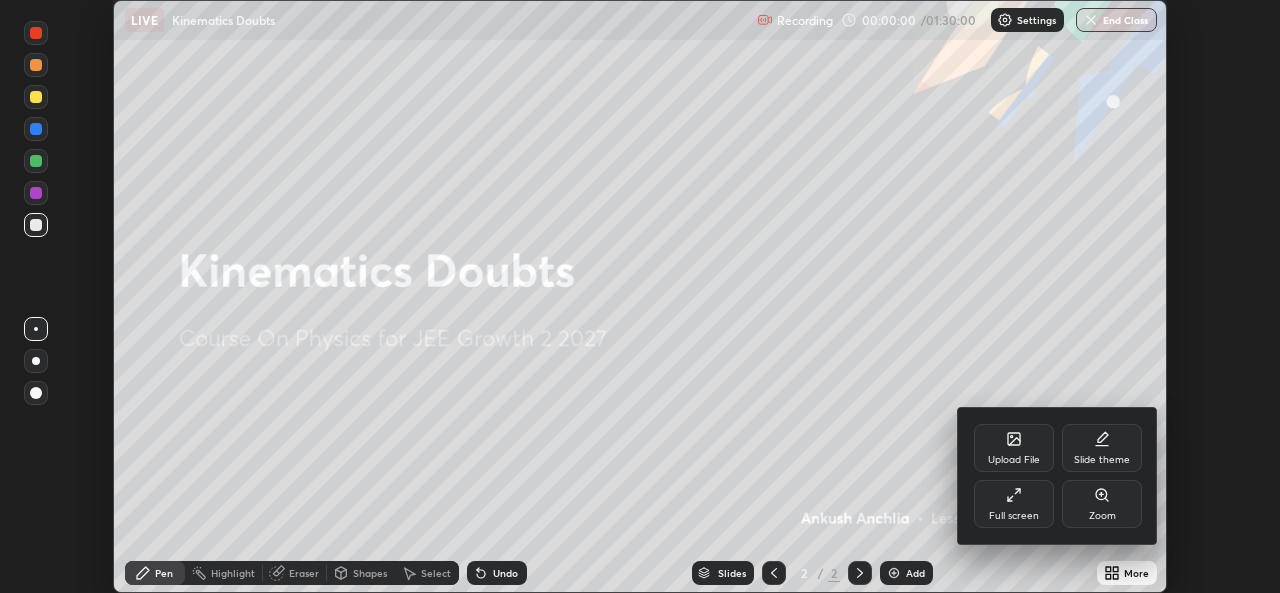 click on "Full screen" at bounding box center (1014, 504) 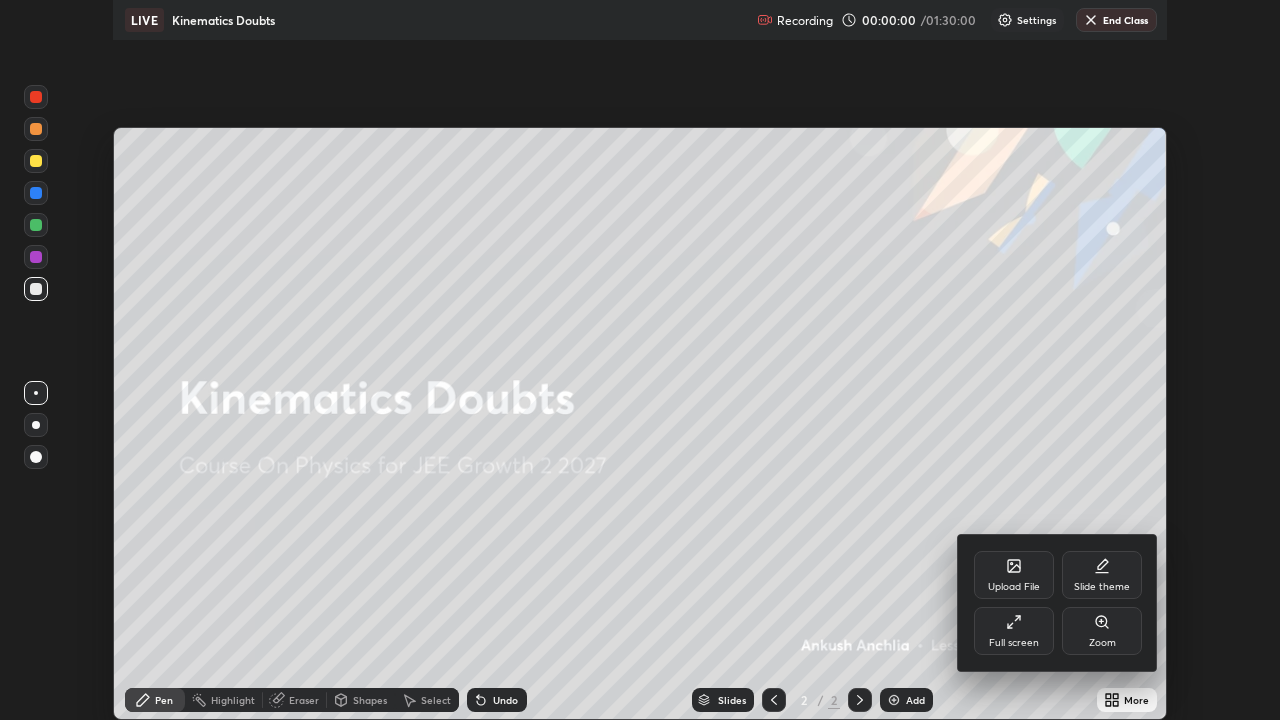 scroll, scrollTop: 99280, scrollLeft: 98720, axis: both 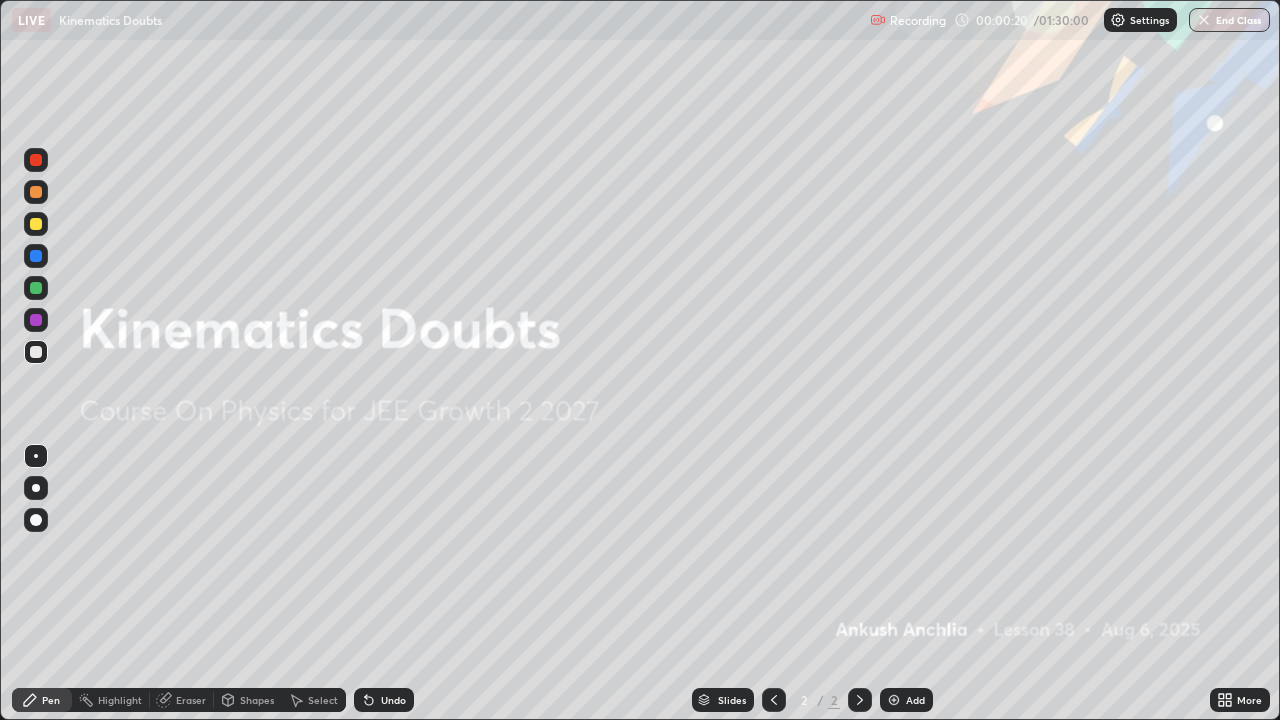 click on "Add" at bounding box center (915, 700) 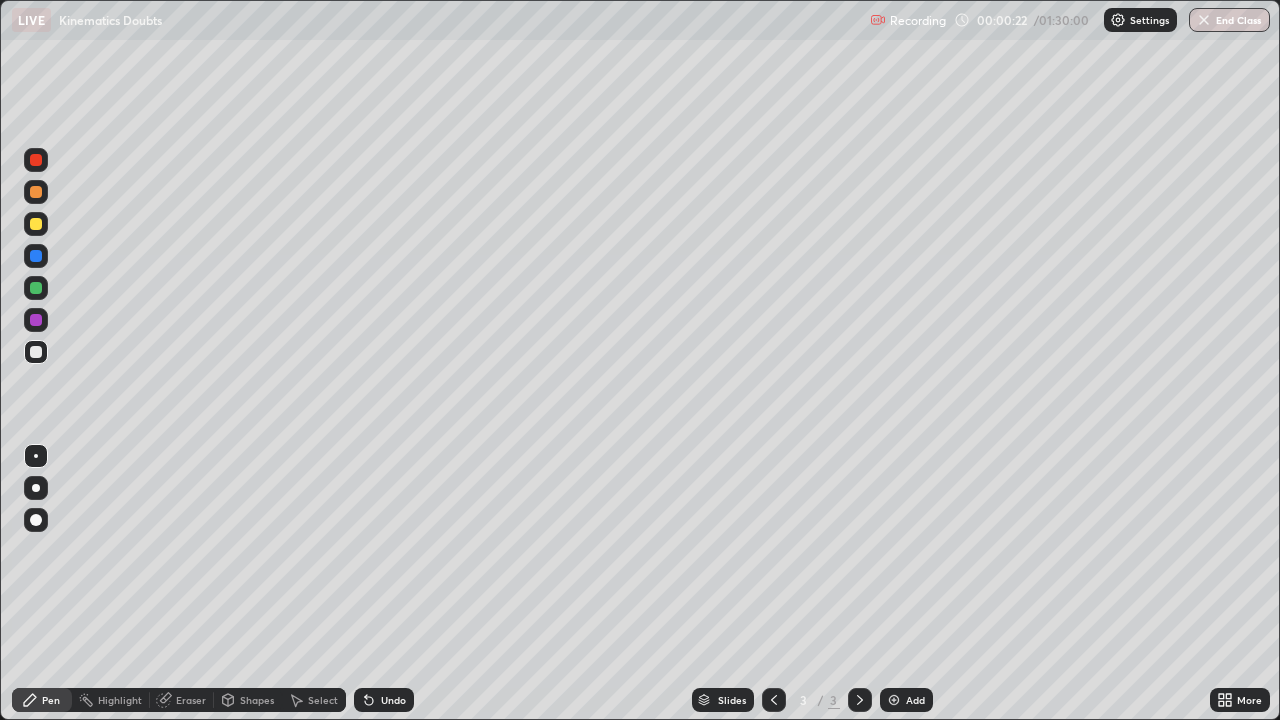 click at bounding box center (774, 700) 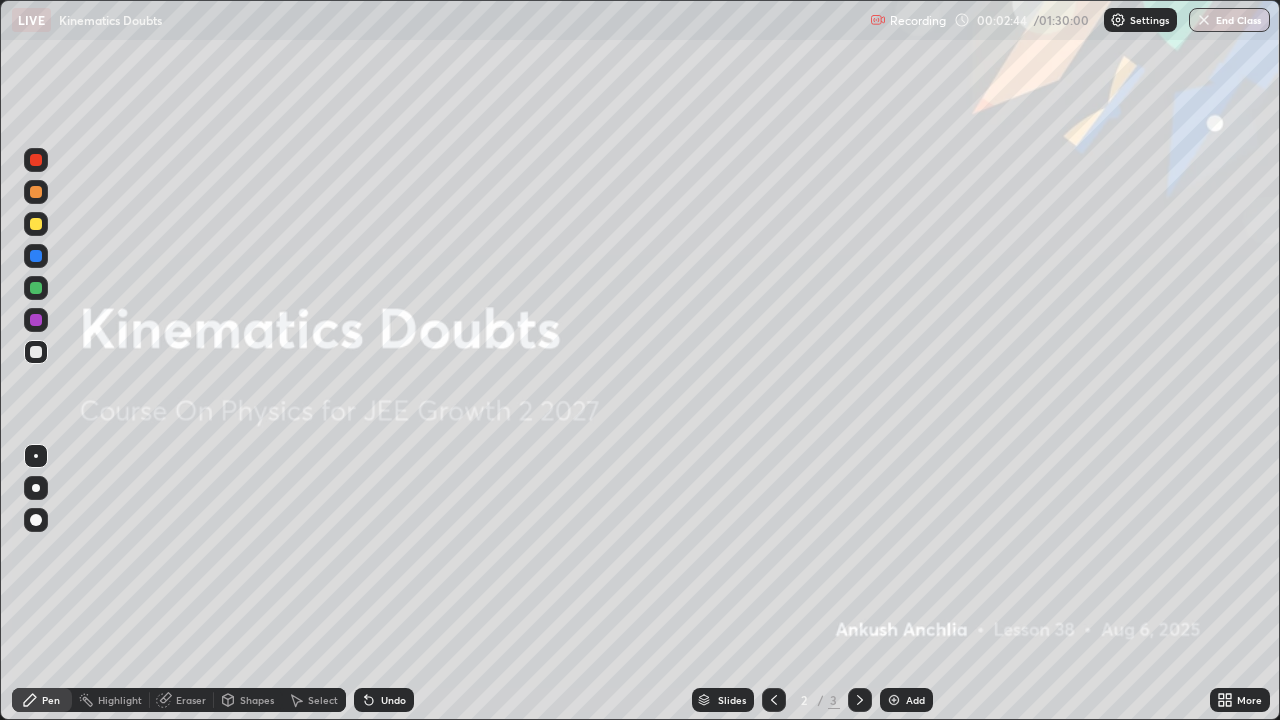 click 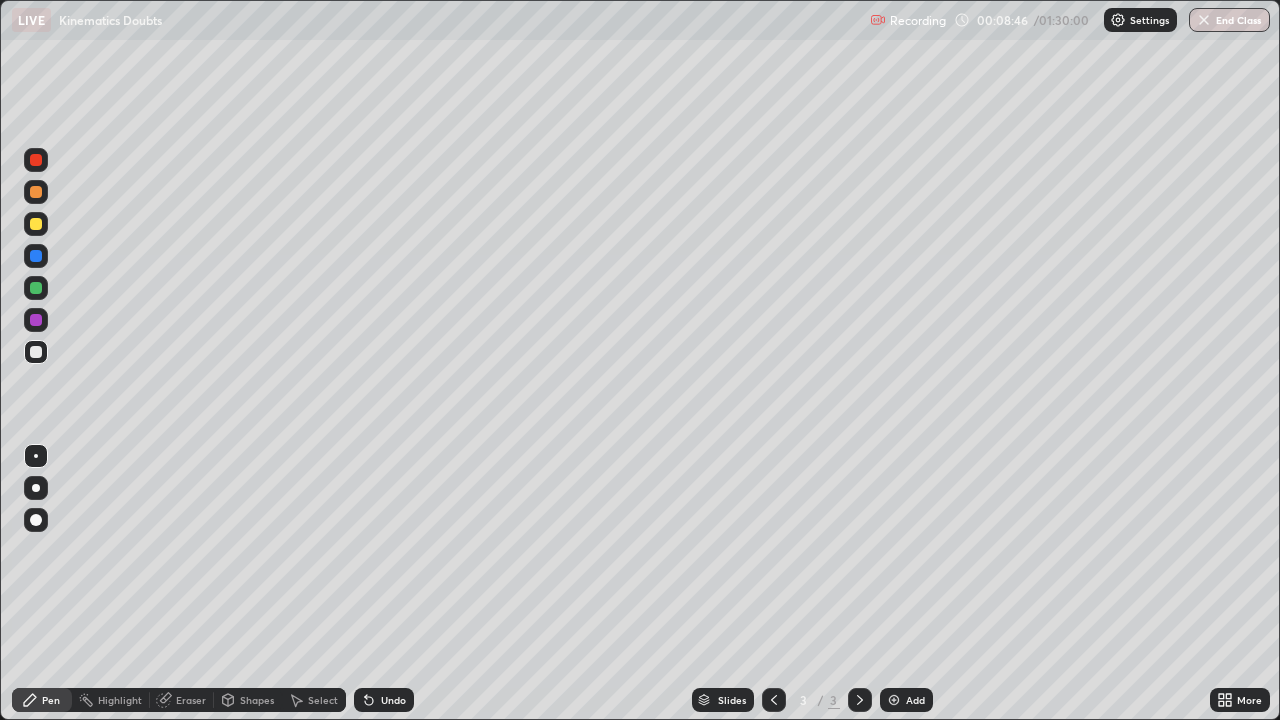click on "Add" at bounding box center [915, 700] 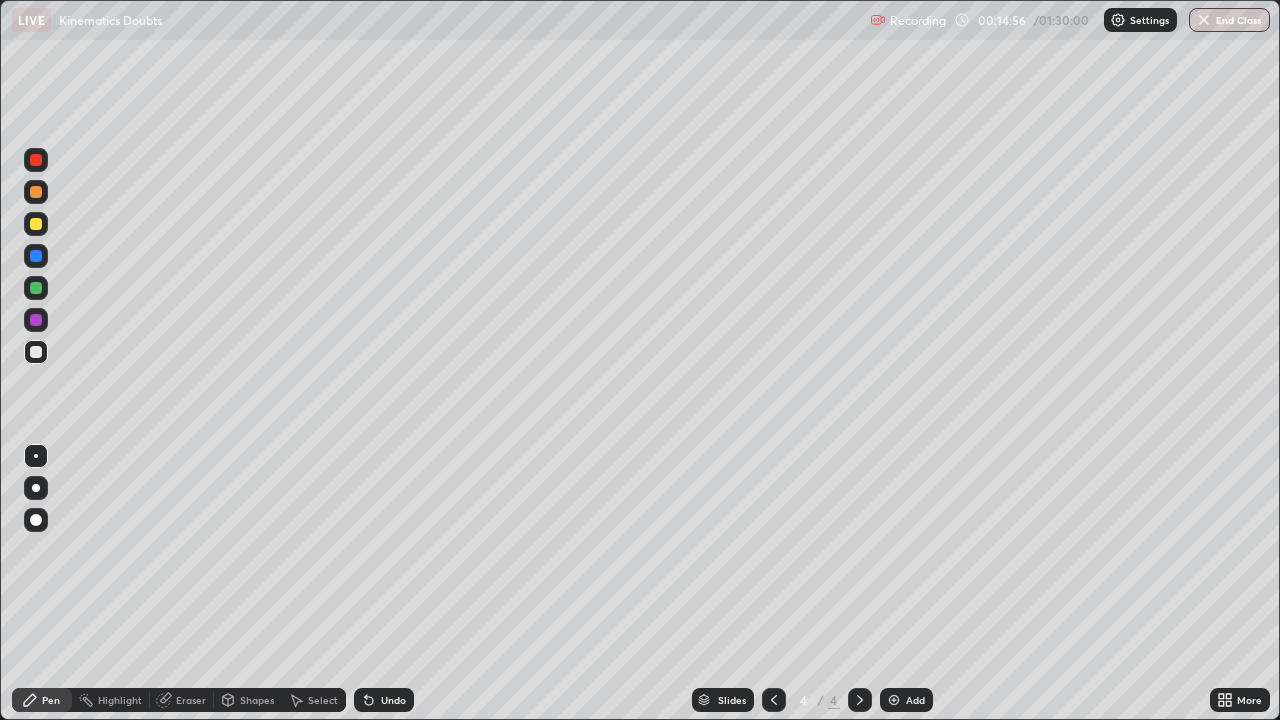 click on "Add" at bounding box center (906, 700) 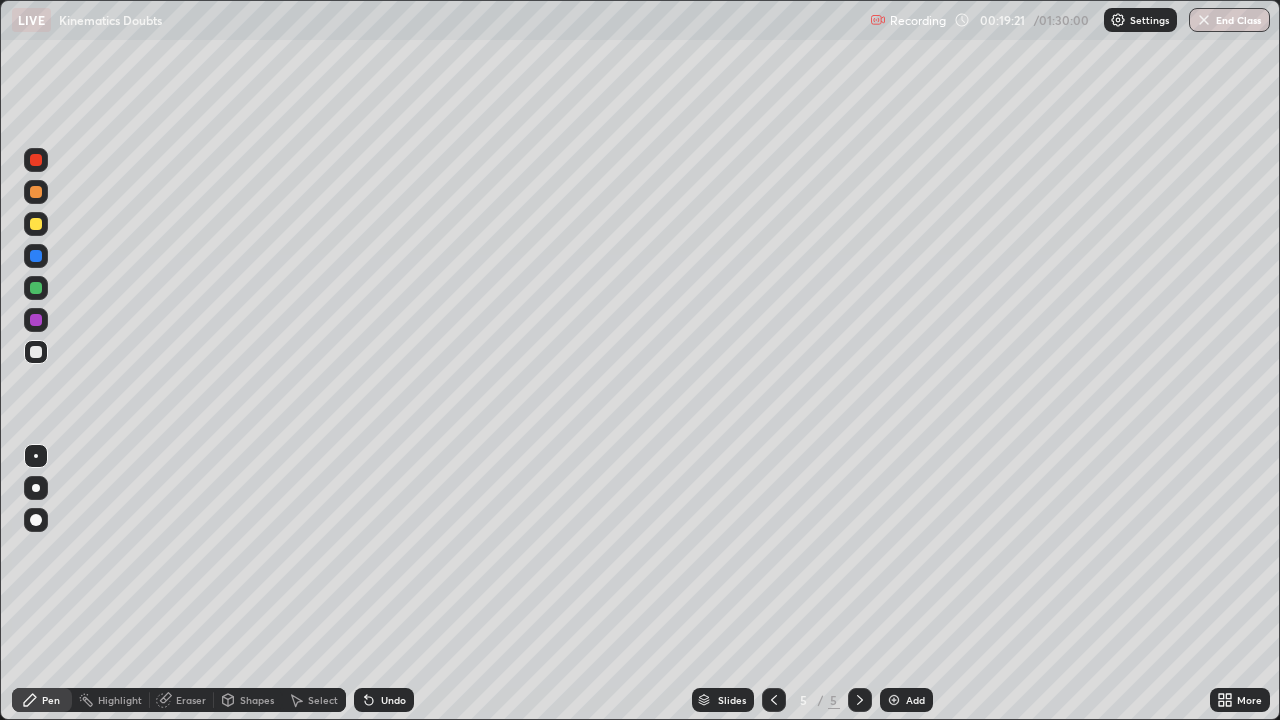 click on "Eraser" at bounding box center (191, 700) 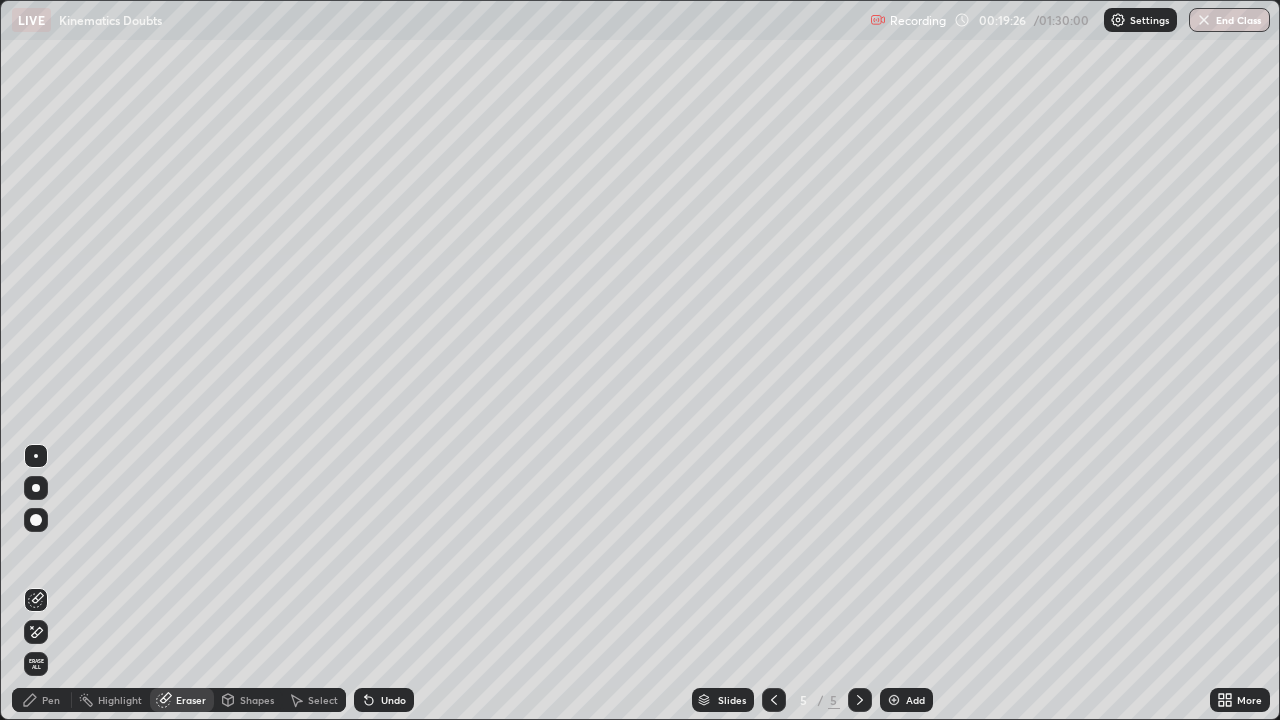 click on "Add" at bounding box center [906, 700] 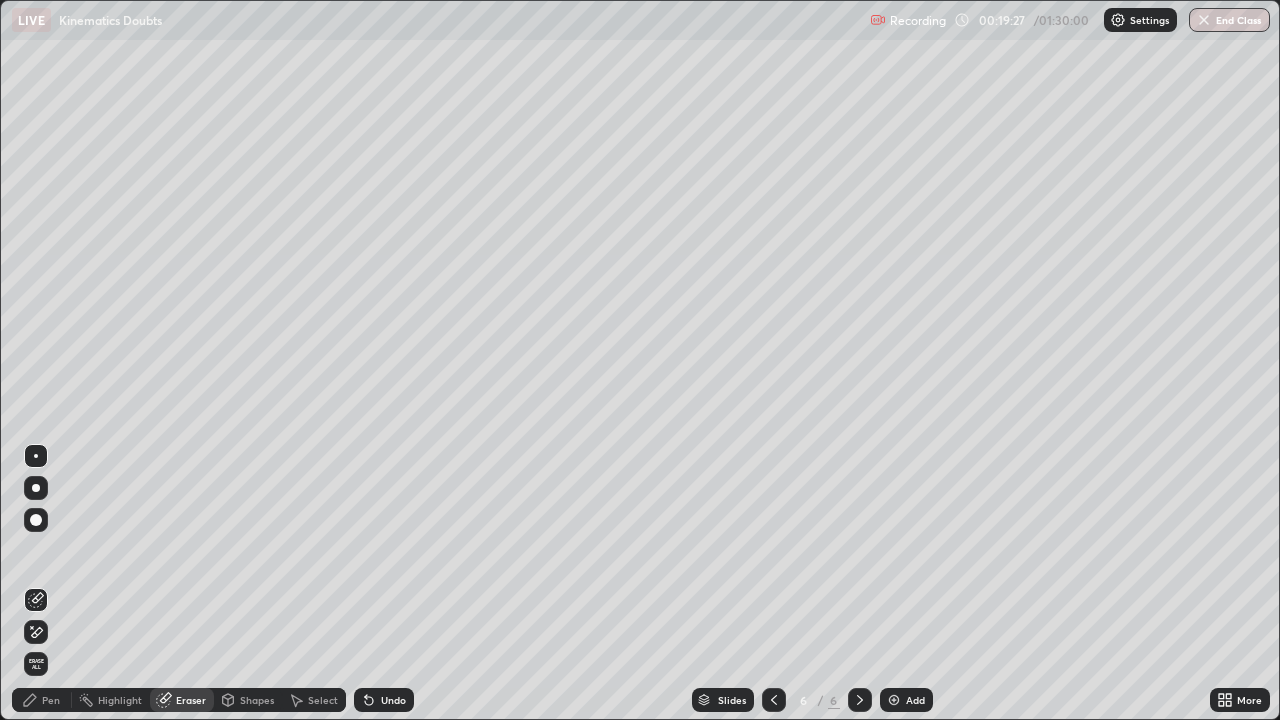 click on "Pen" at bounding box center [42, 700] 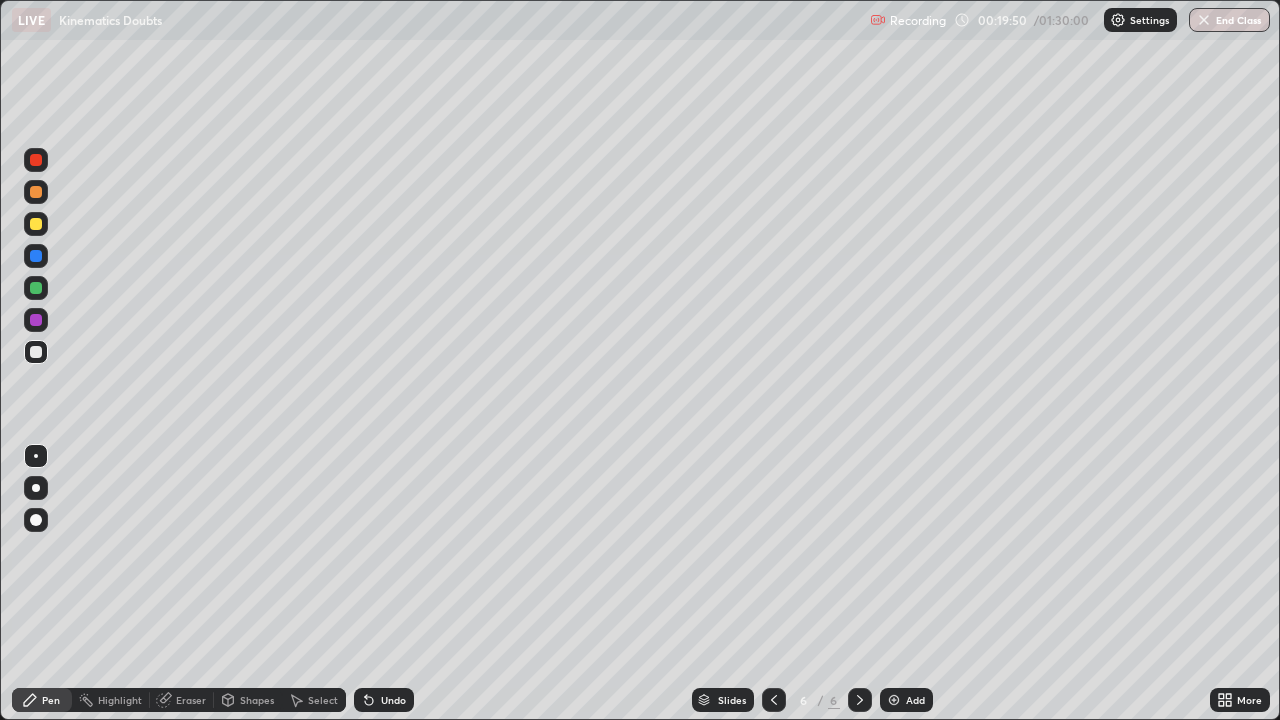click 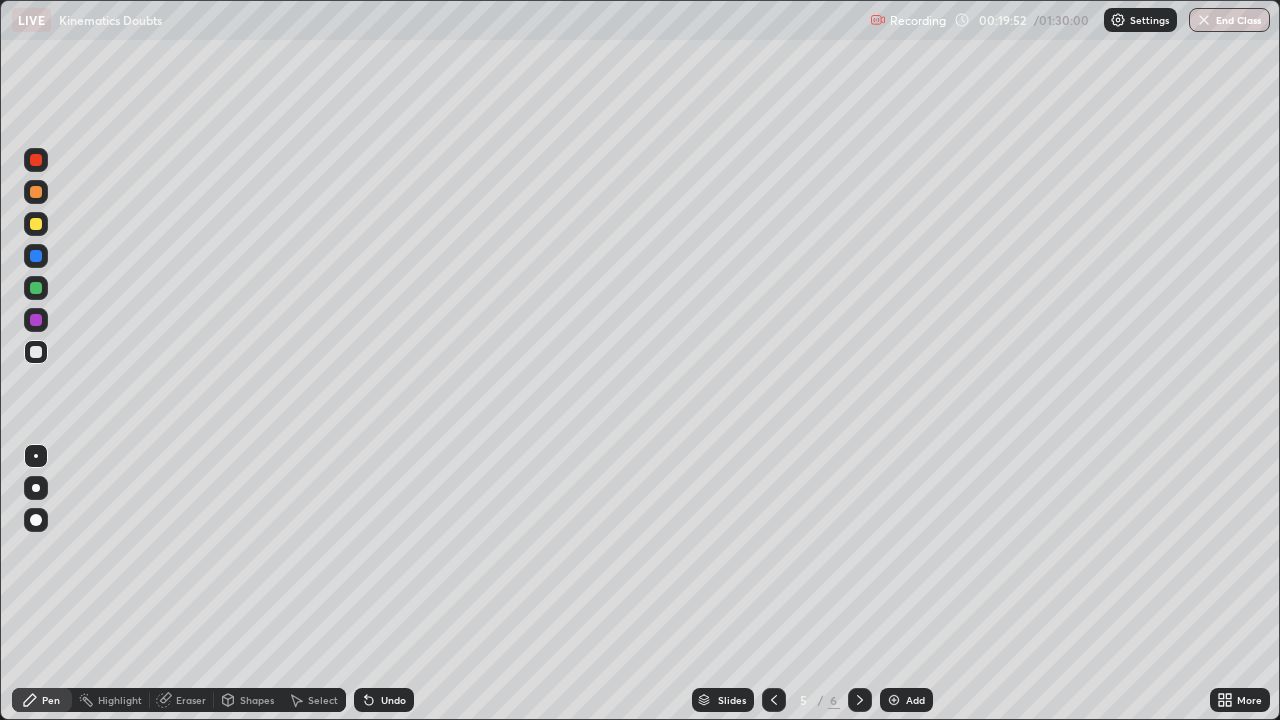 click 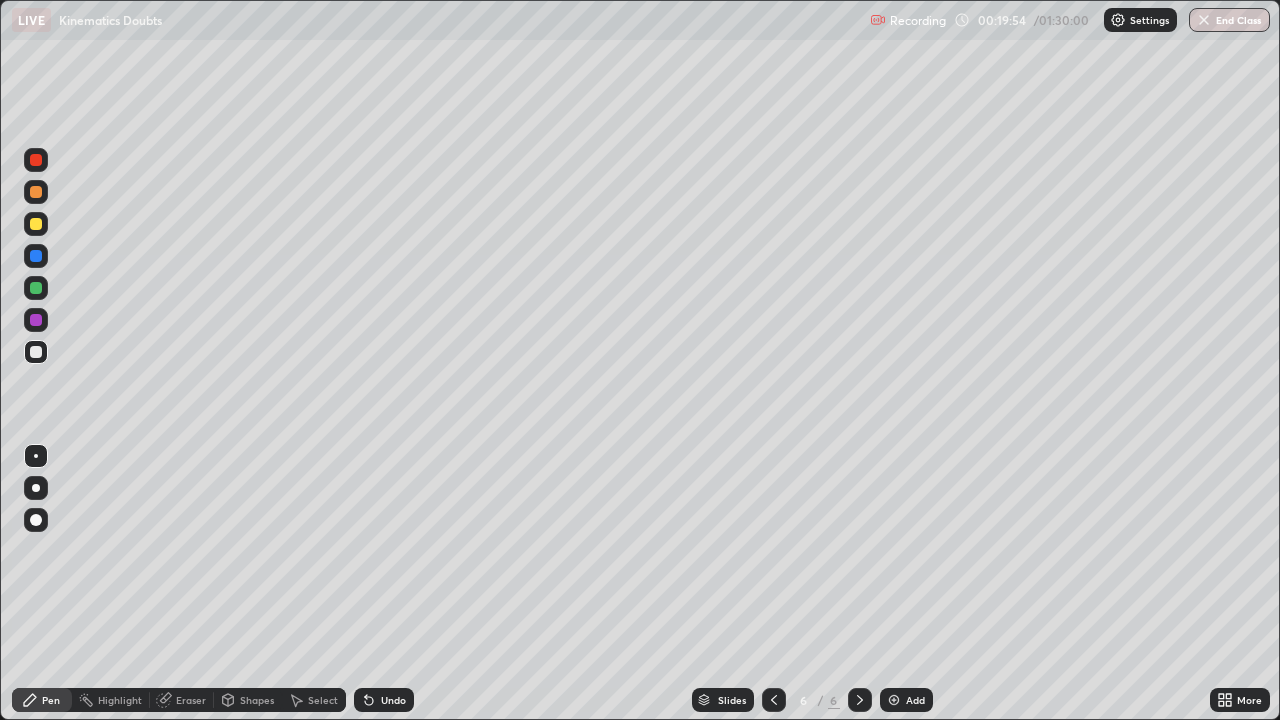 click on "Eraser" at bounding box center (191, 700) 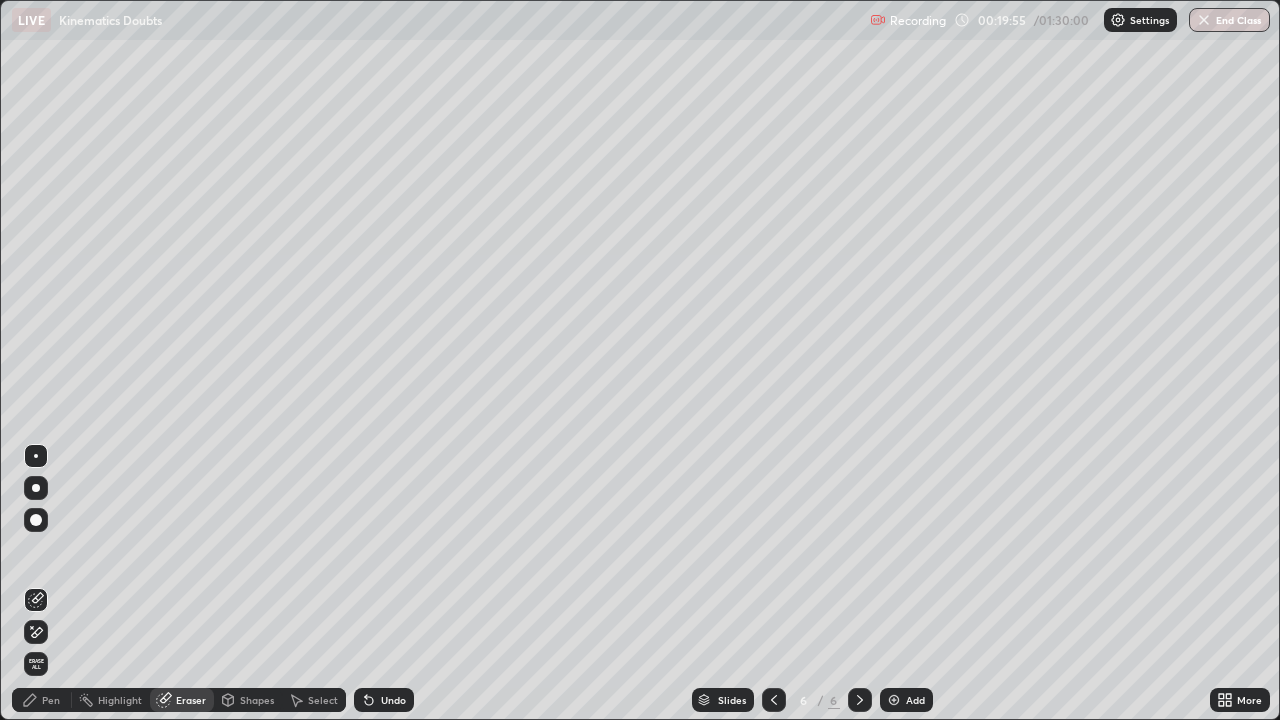 click 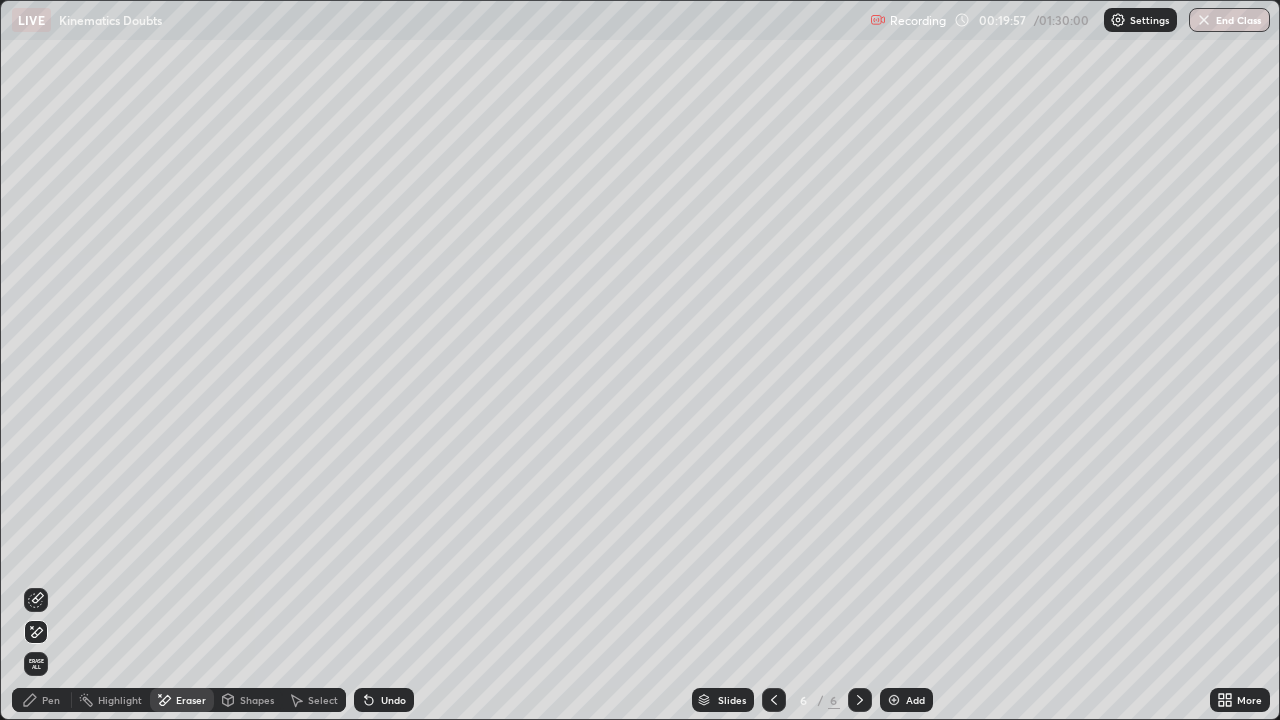 click on "Pen" at bounding box center (51, 700) 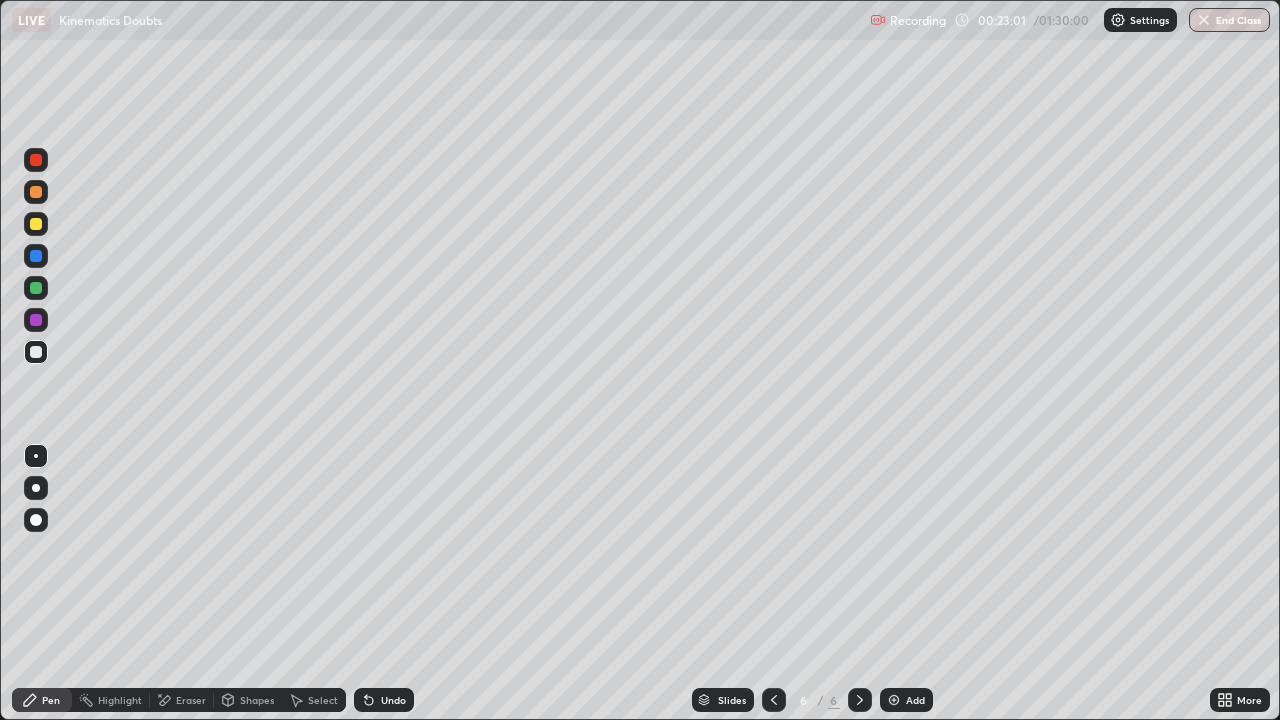 click at bounding box center [774, 700] 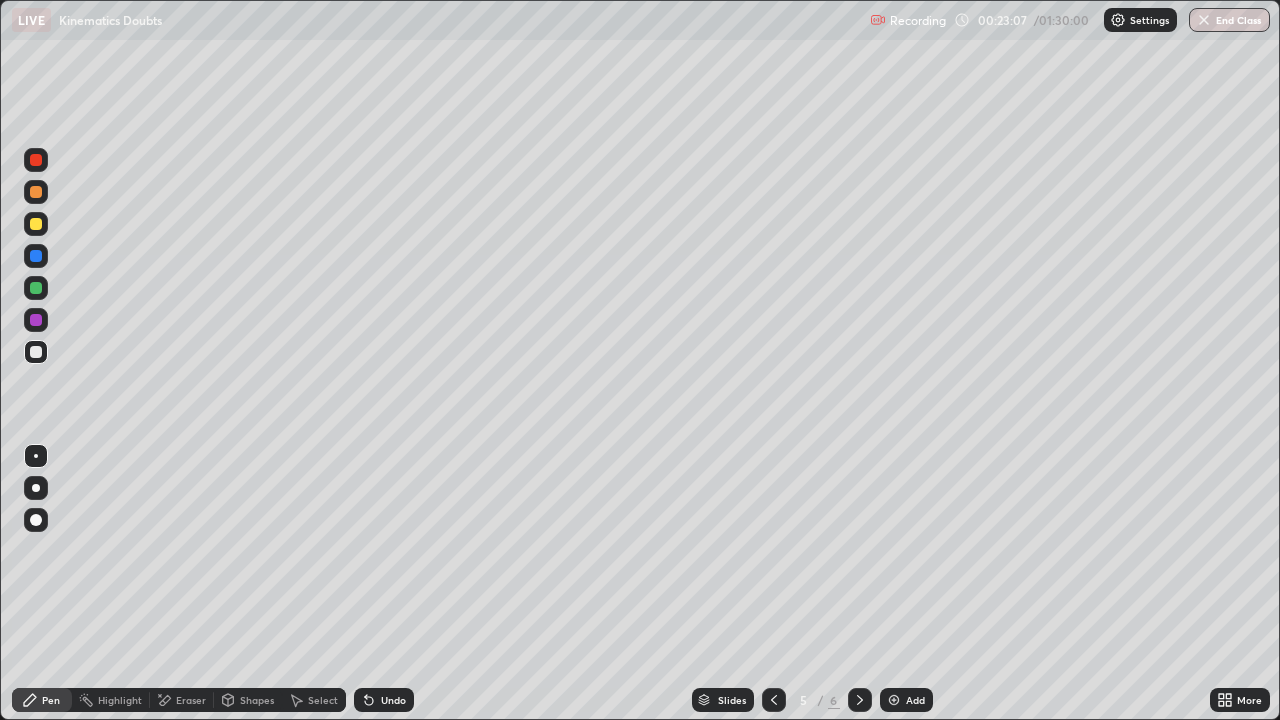 click at bounding box center [860, 700] 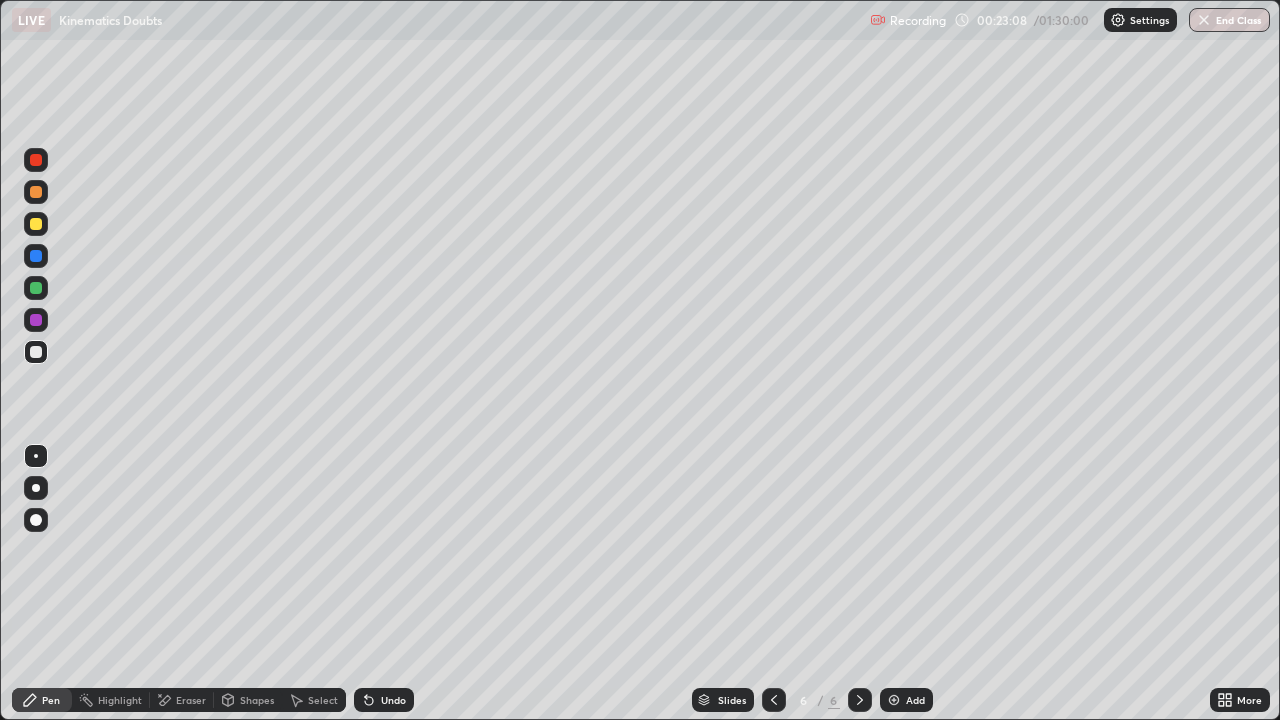 click on "Add" at bounding box center [906, 700] 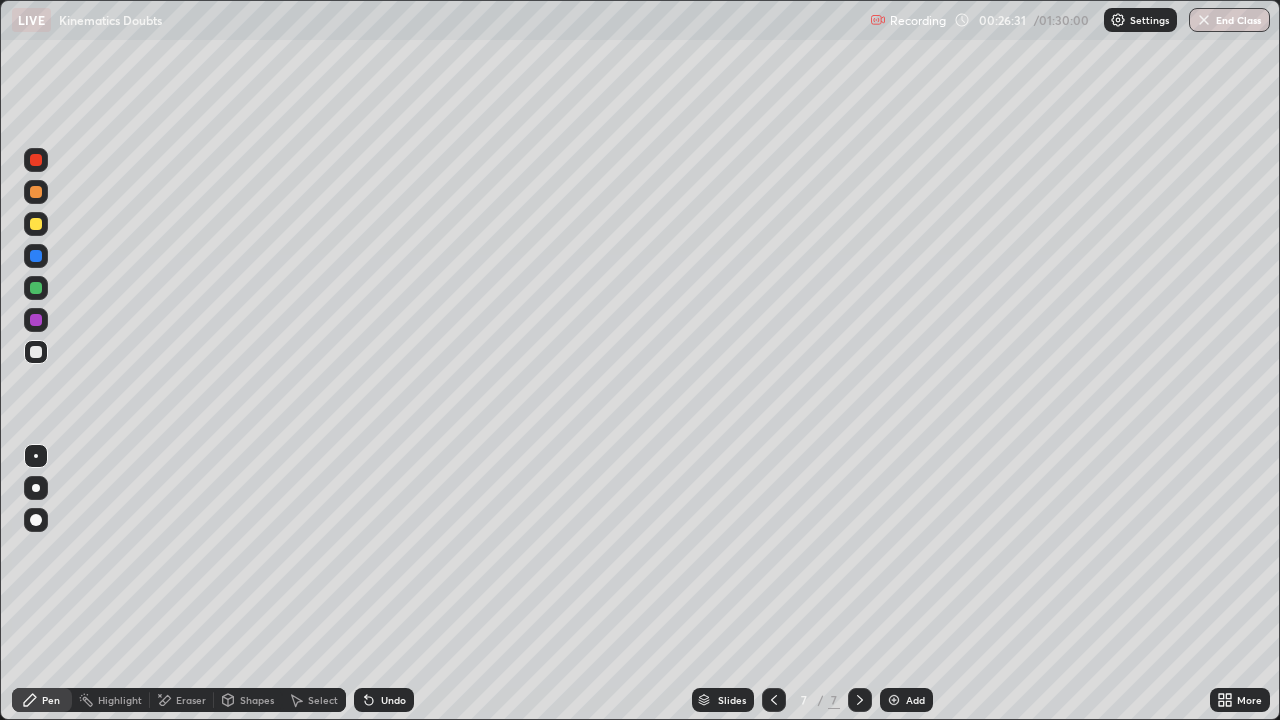 click 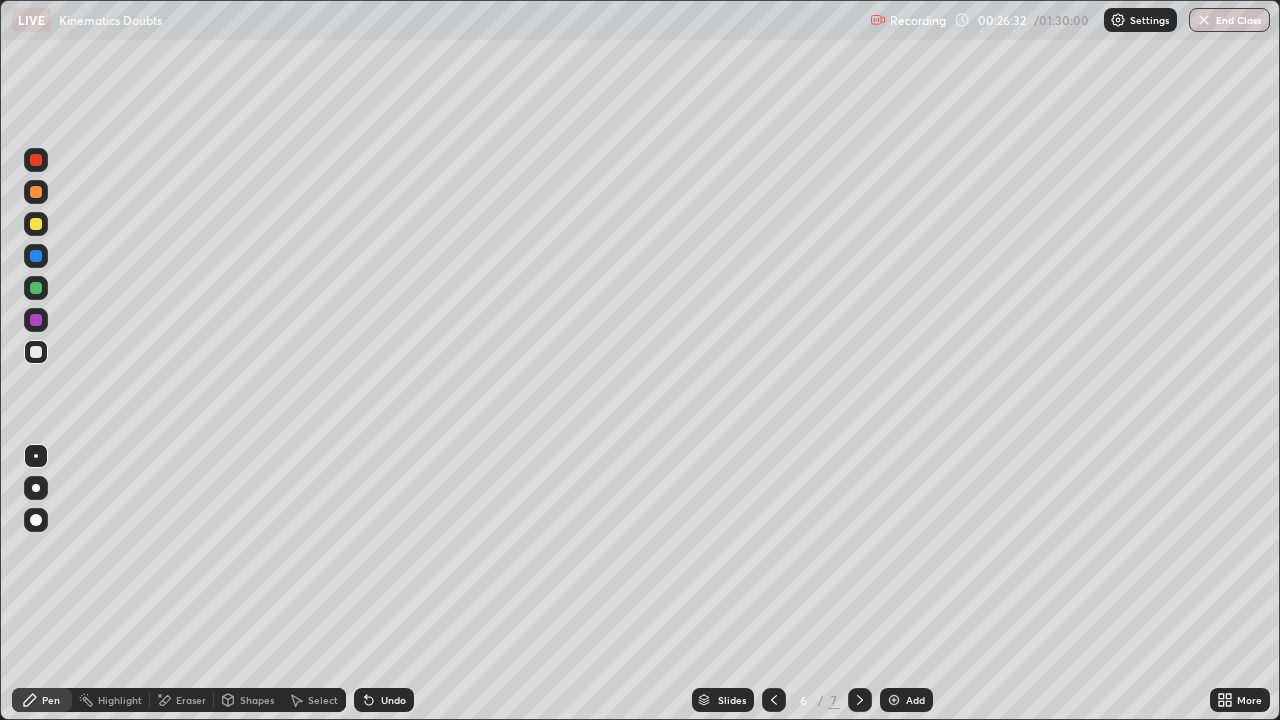 click at bounding box center (774, 700) 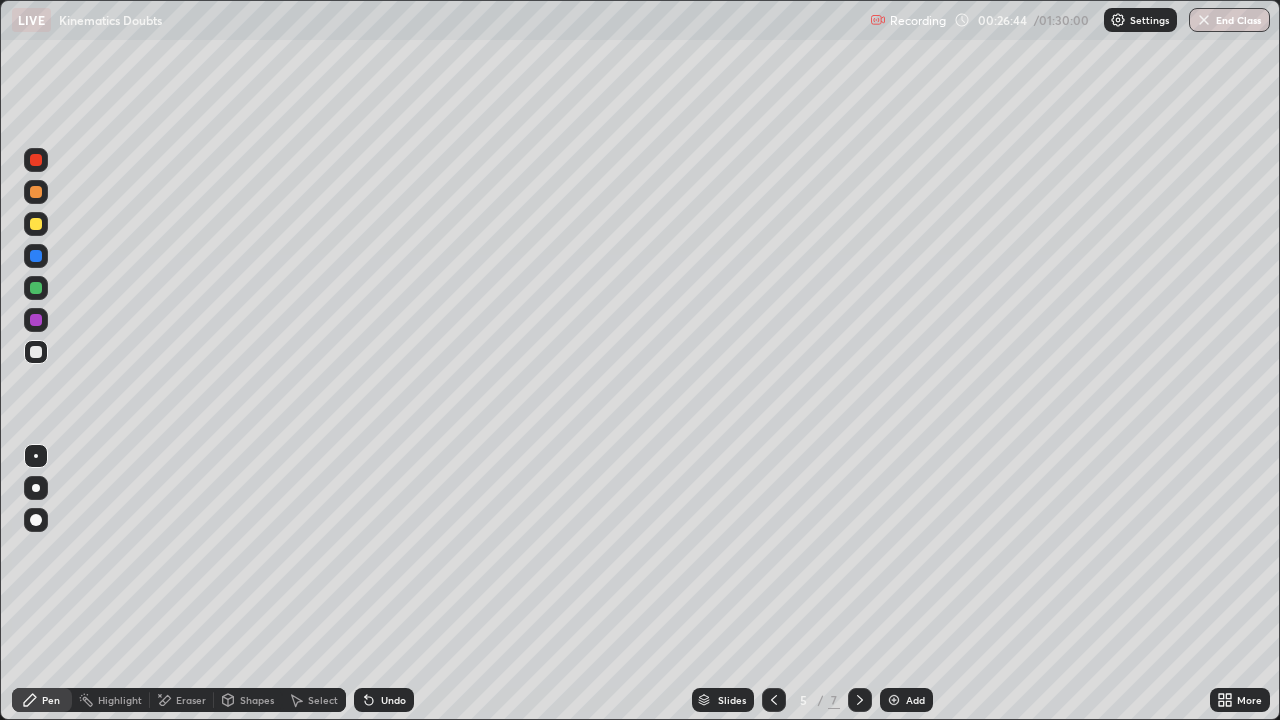 click 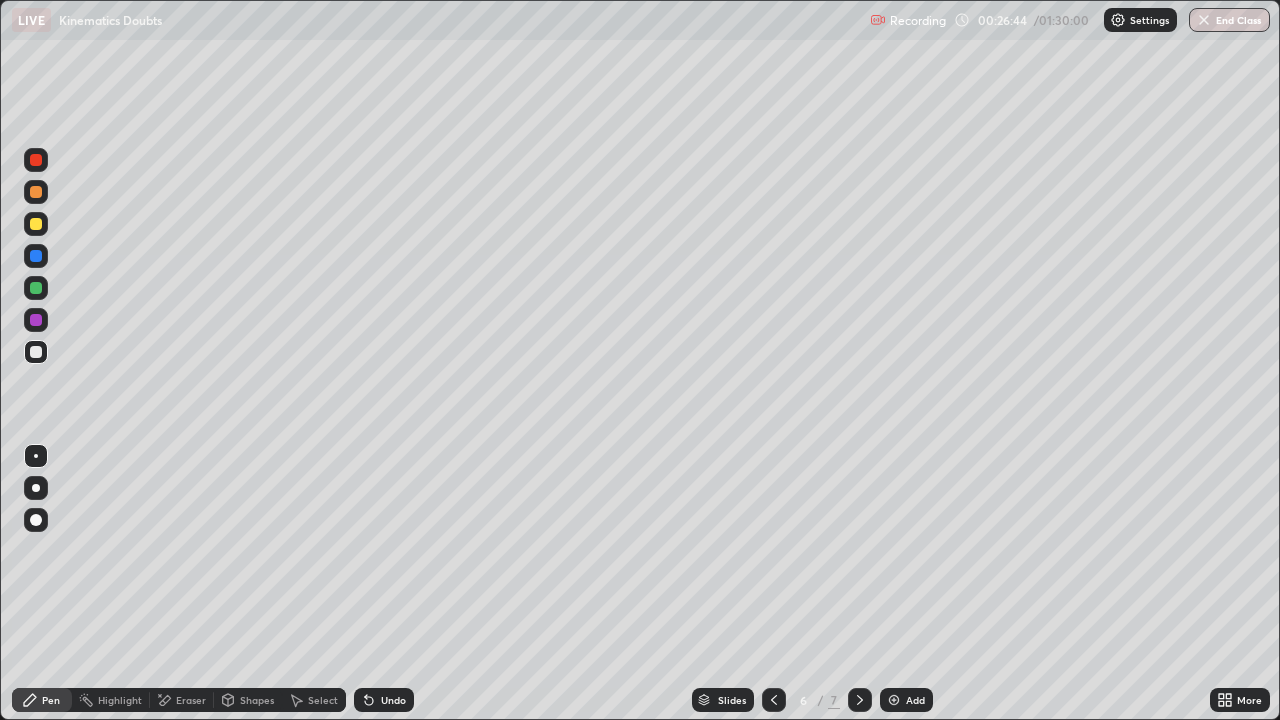 click 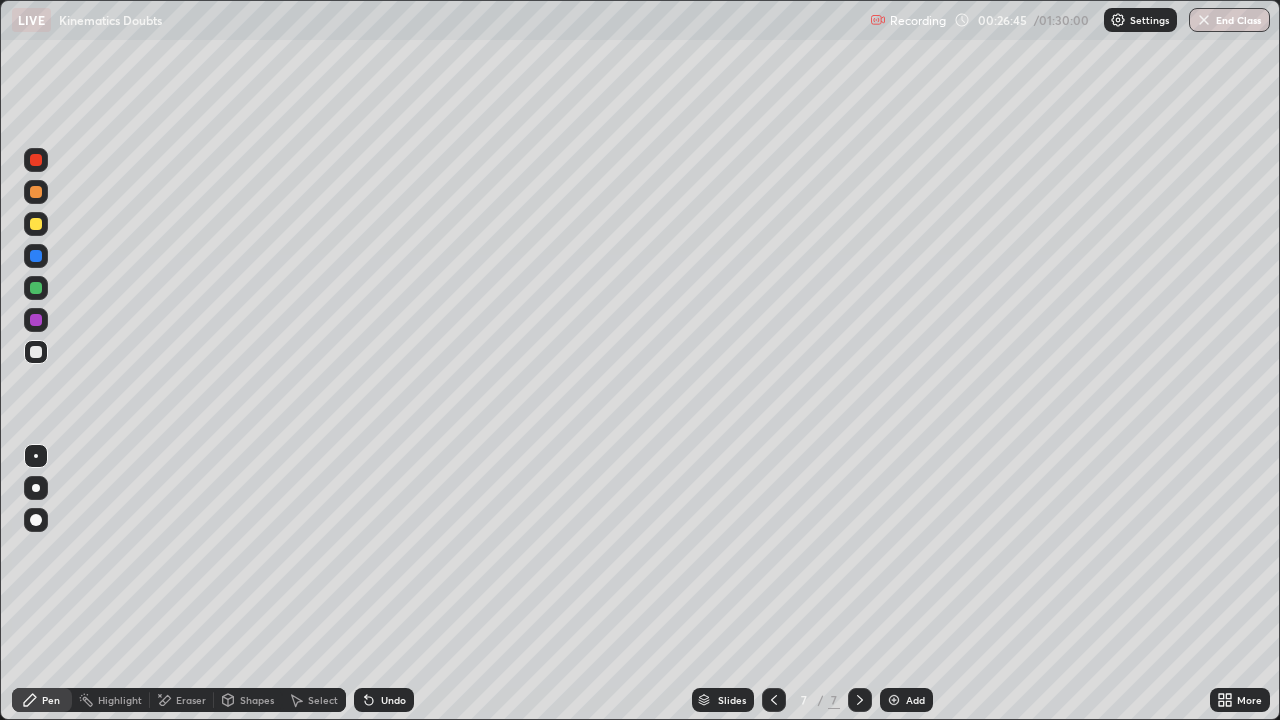 click on "Add" at bounding box center [906, 700] 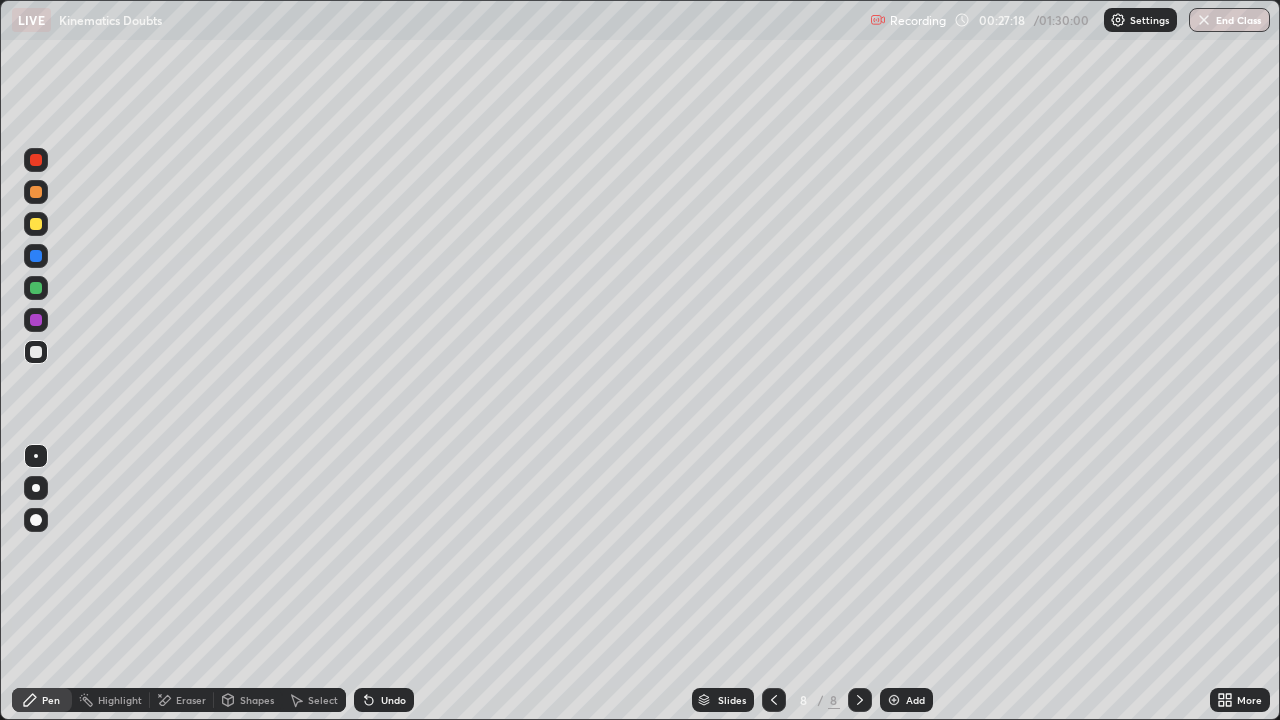 click 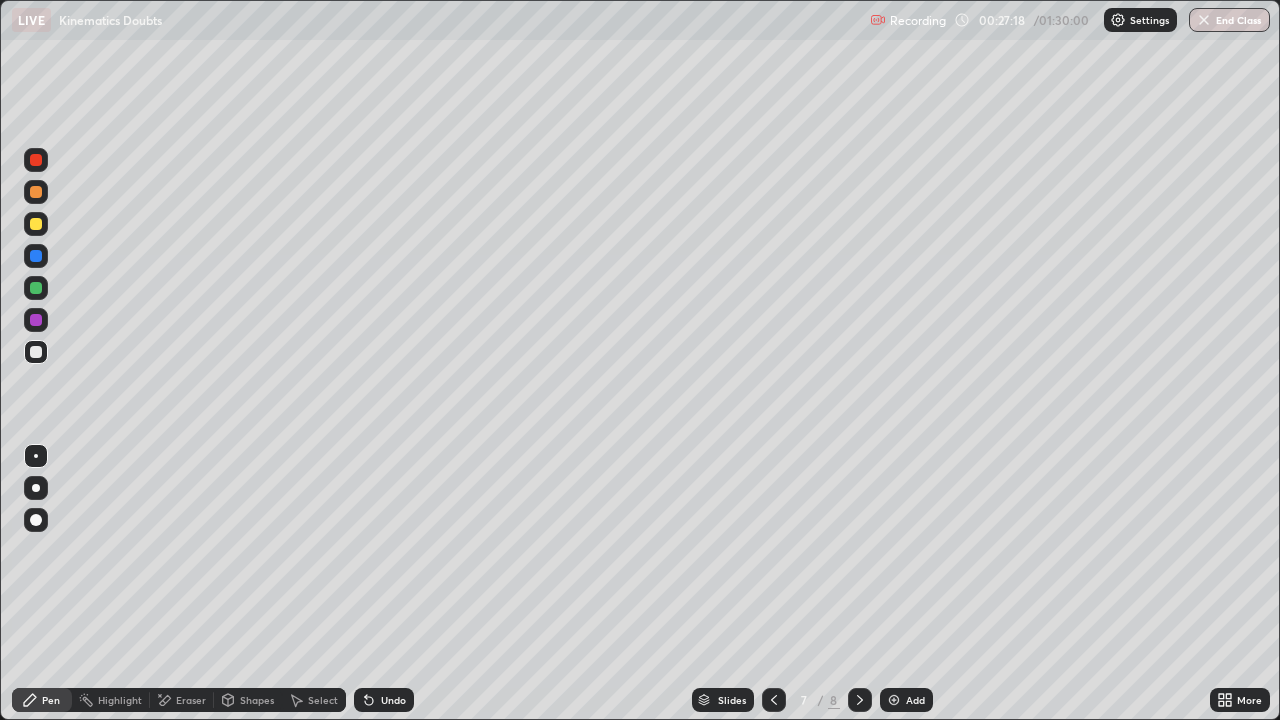 click 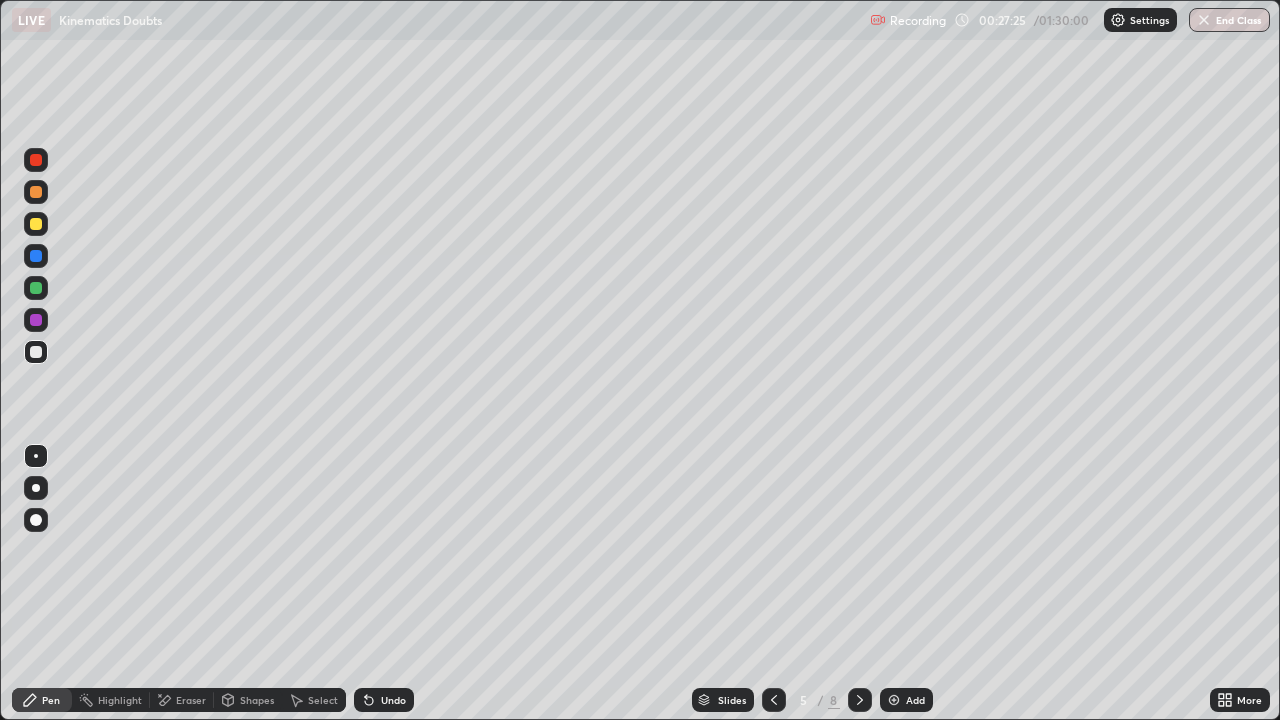 click 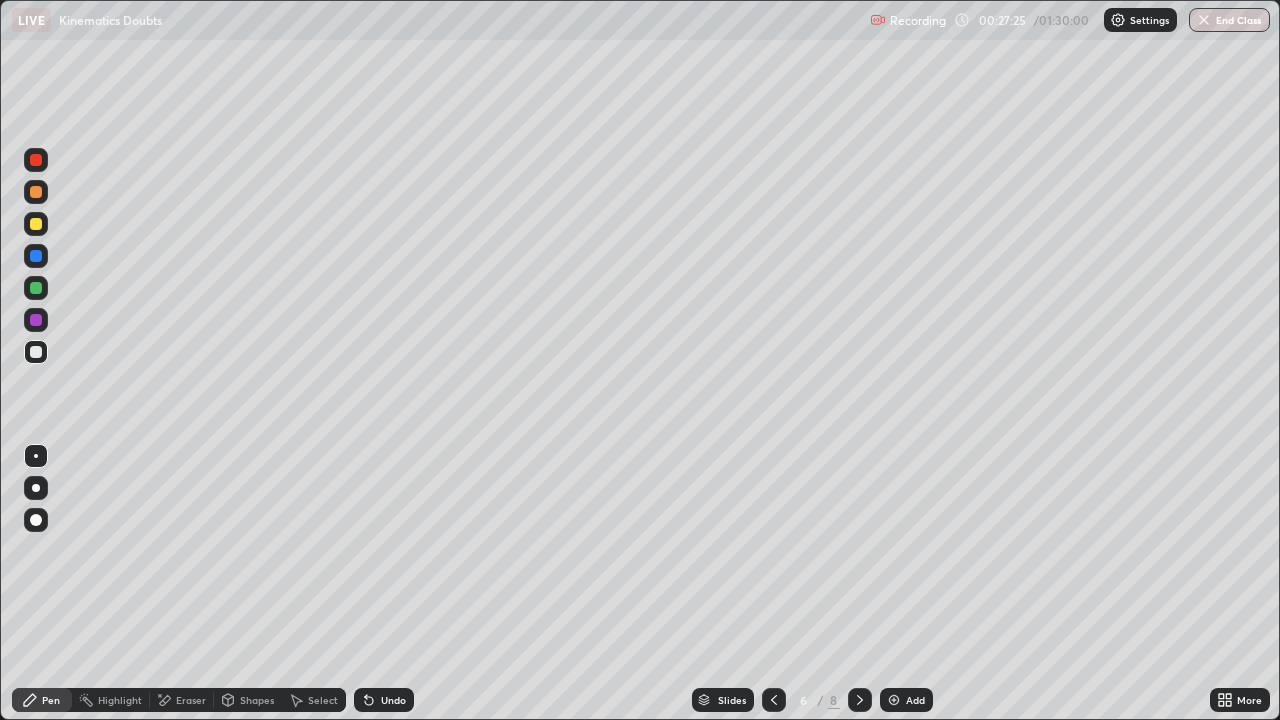 click at bounding box center [860, 700] 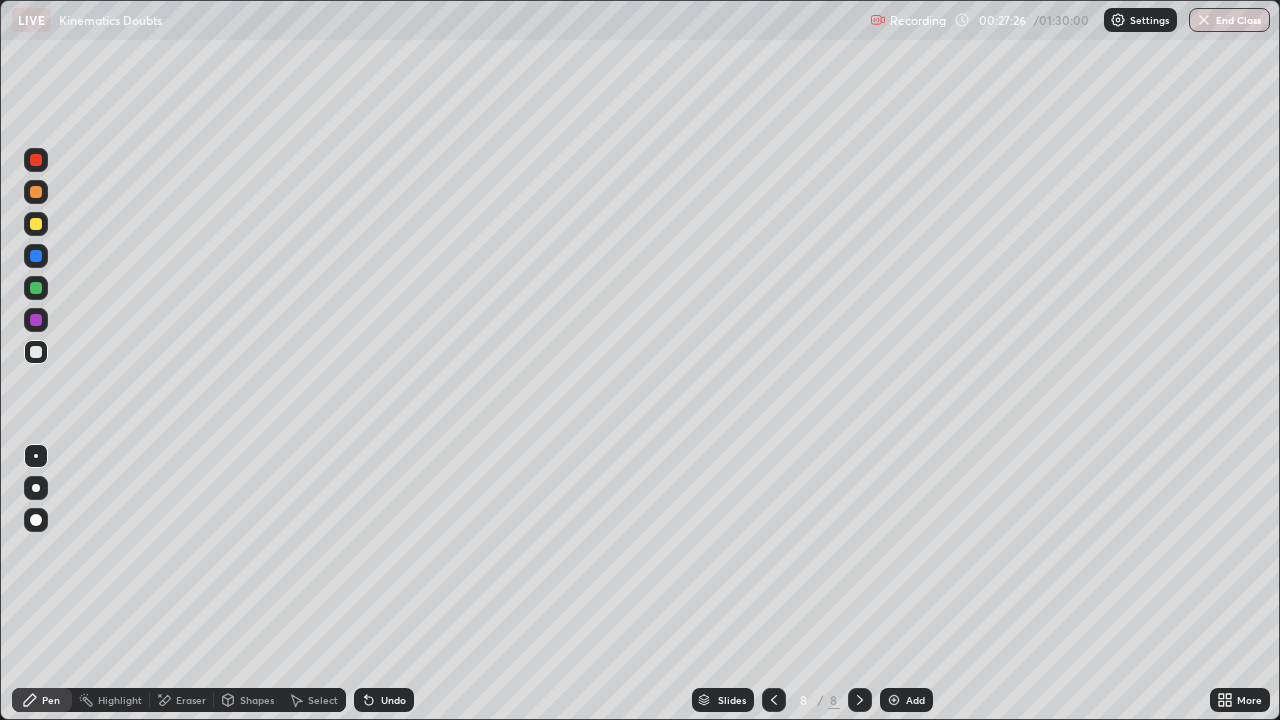 click on "Add" at bounding box center (915, 700) 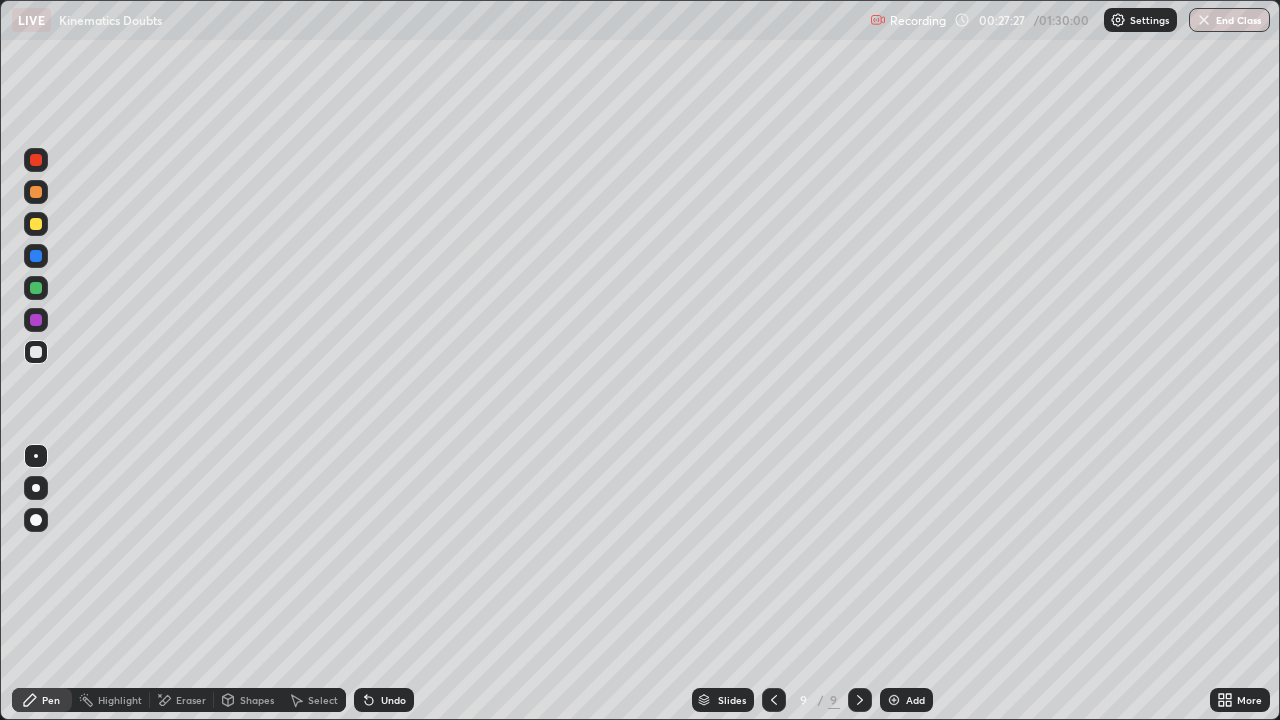 click 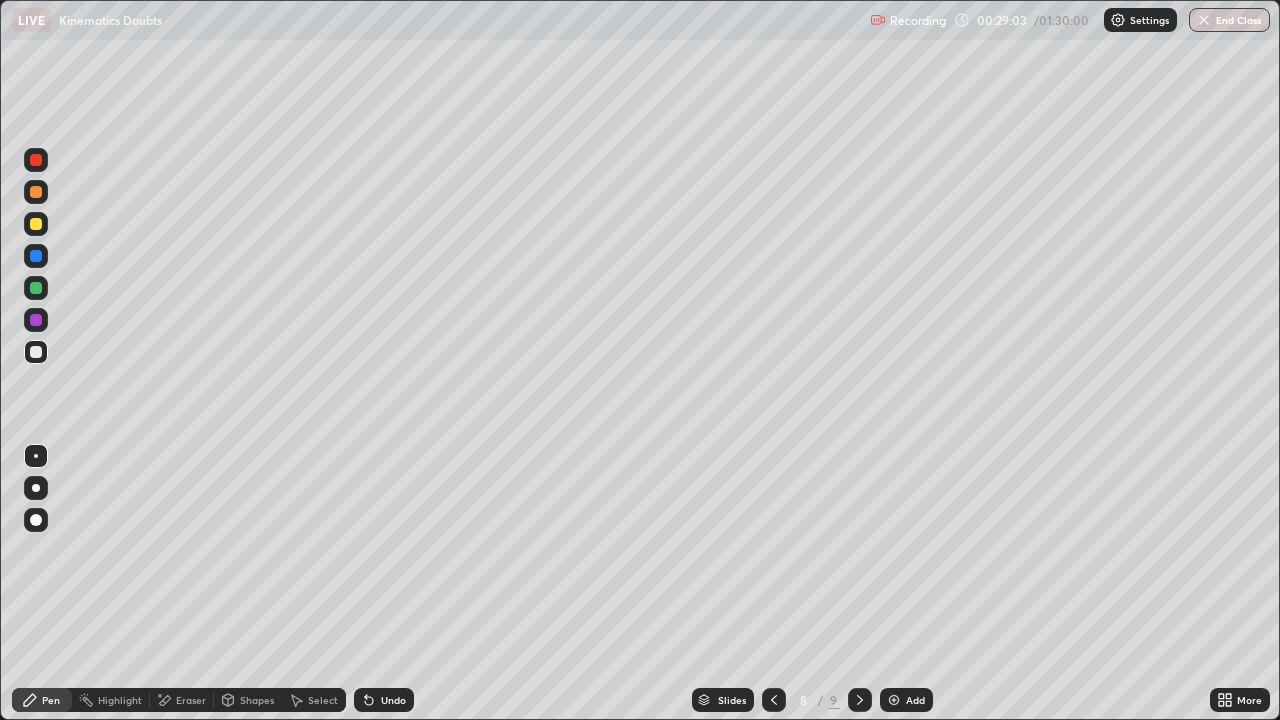 click 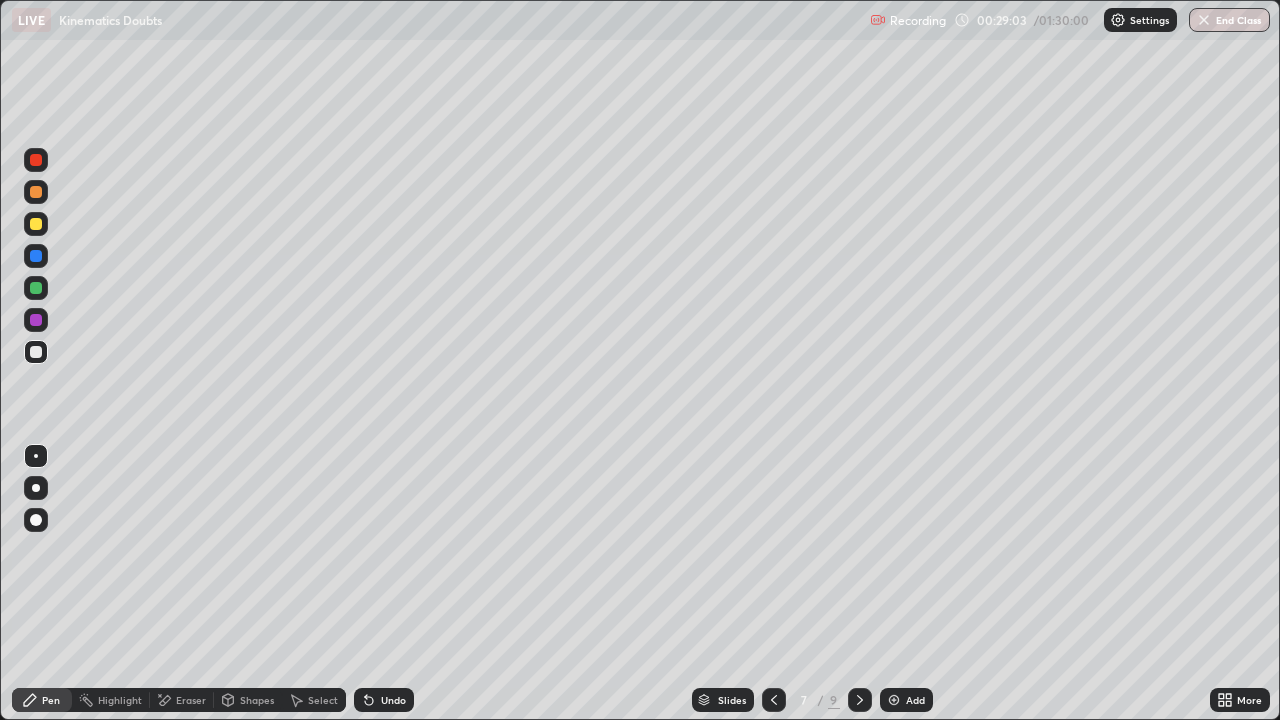 click 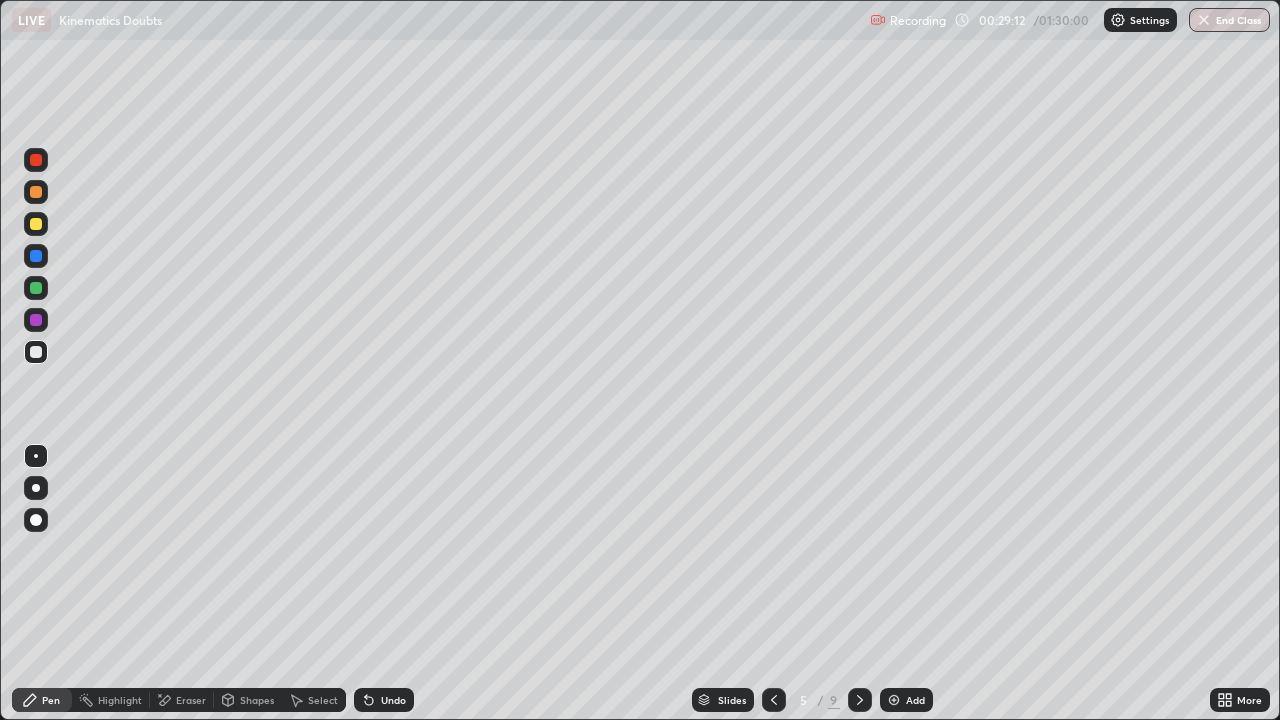 click 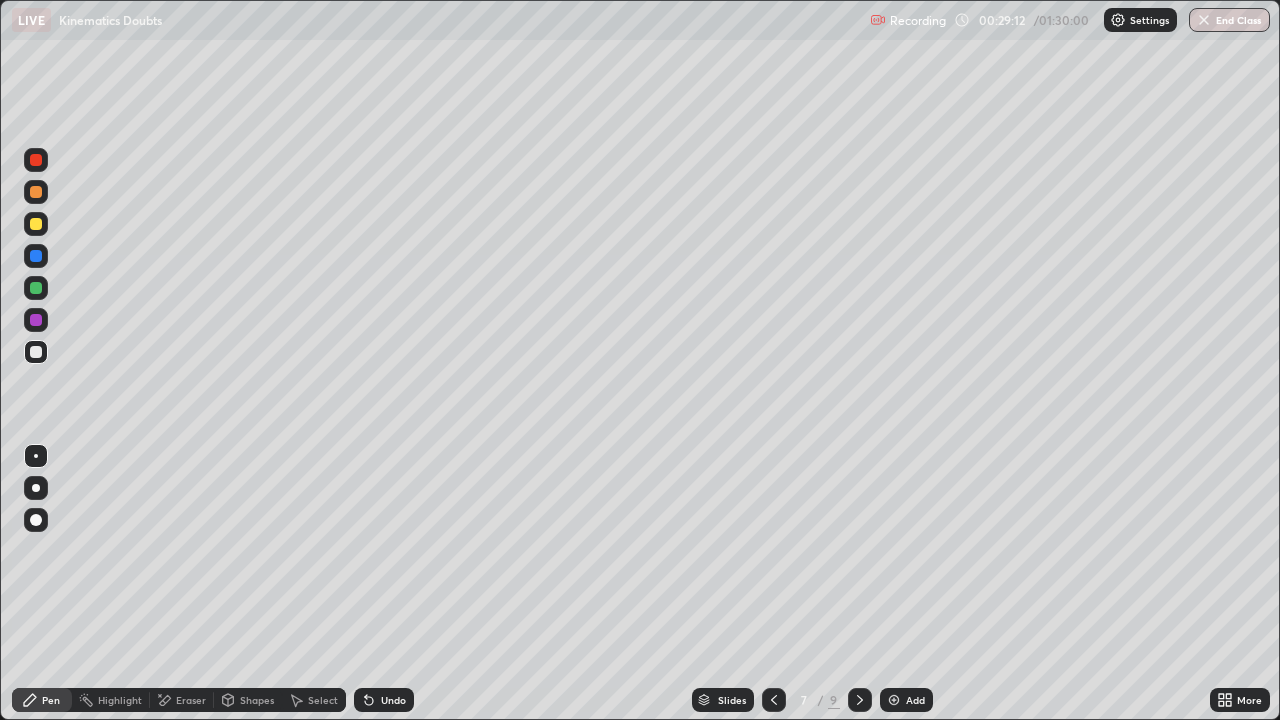 click 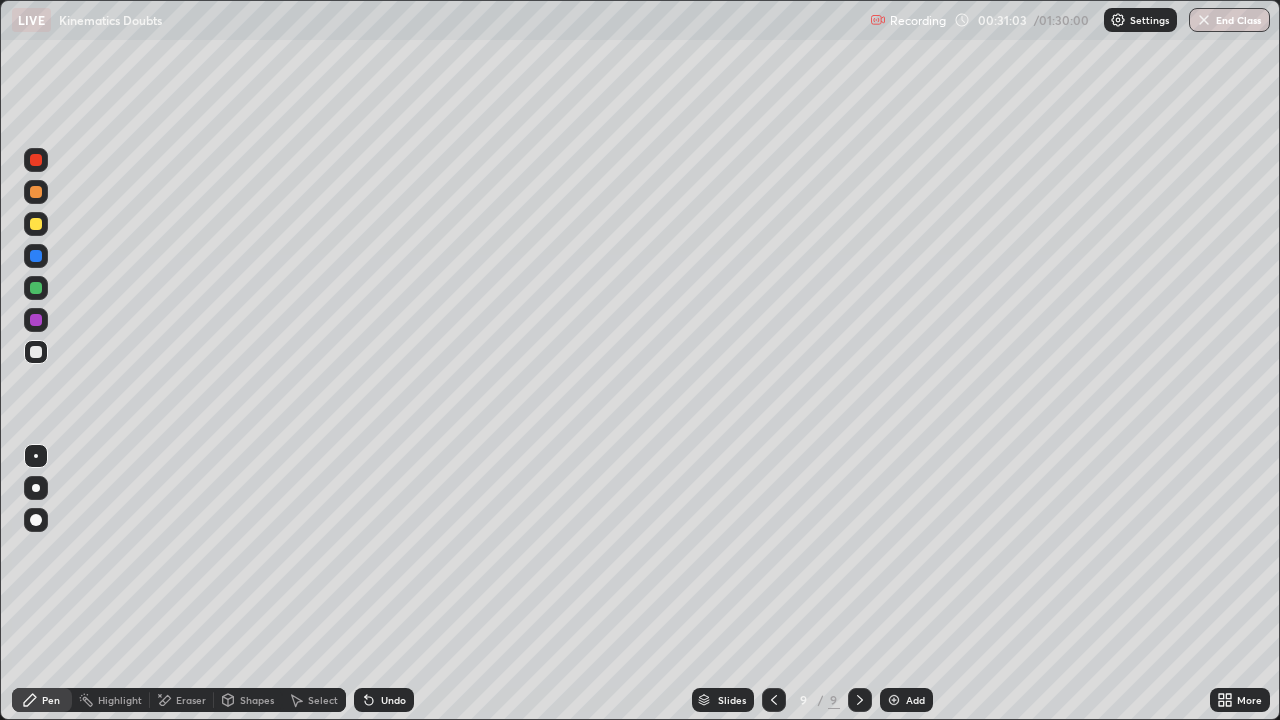 click 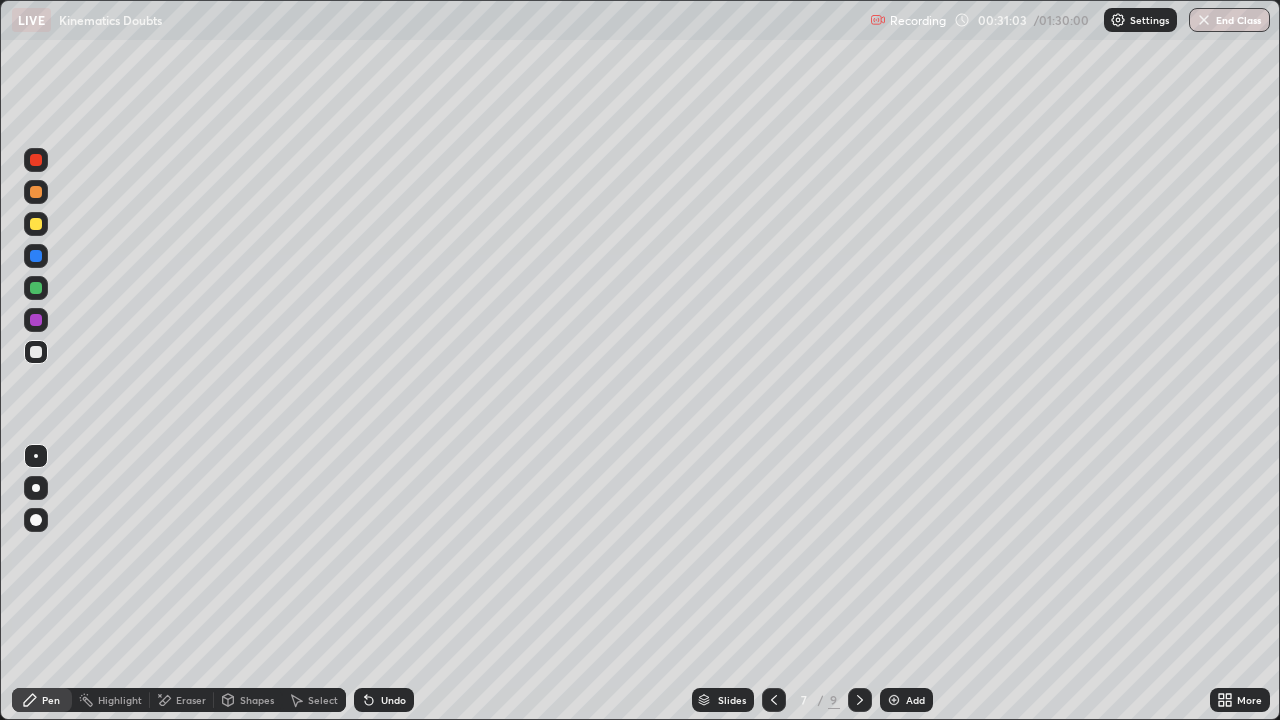 click 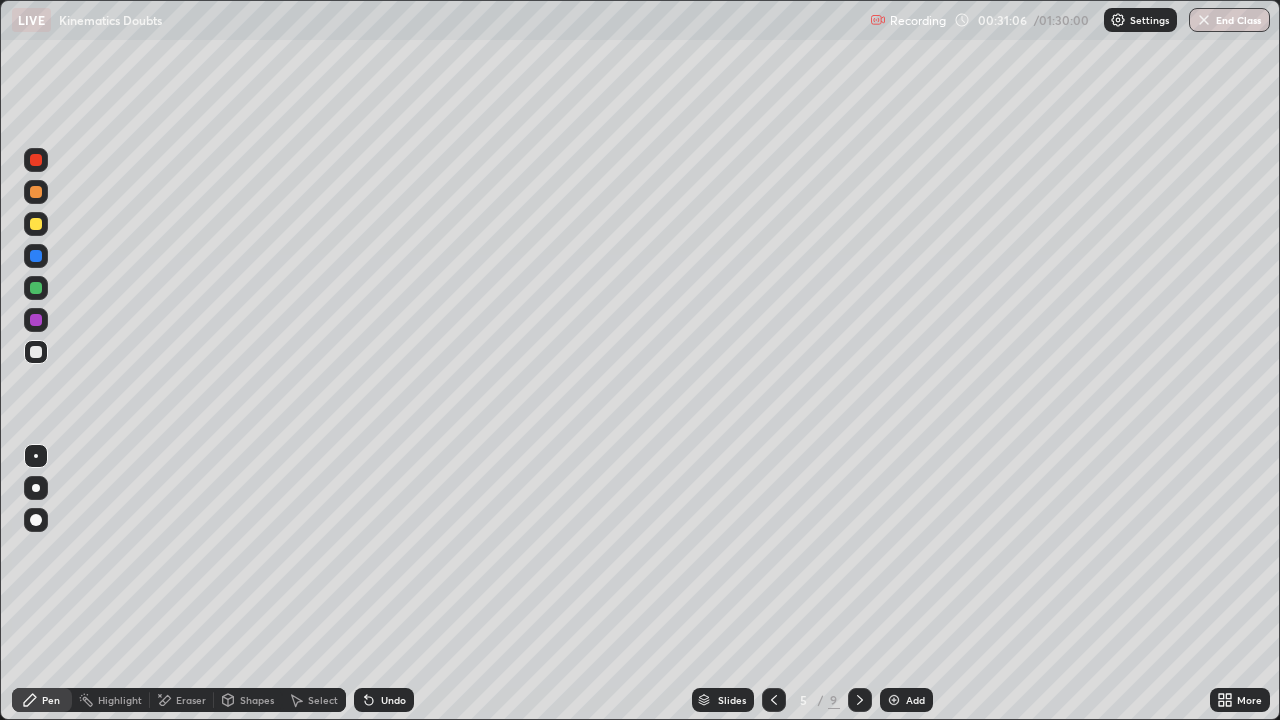 click 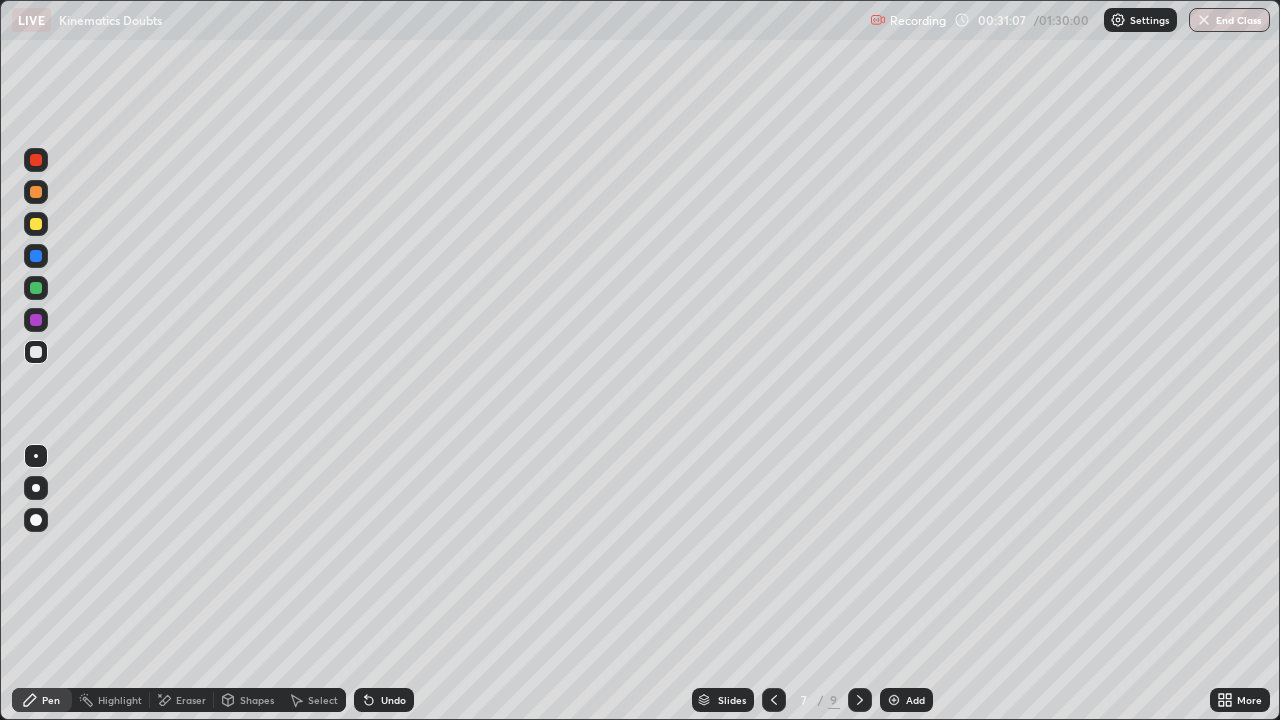 click 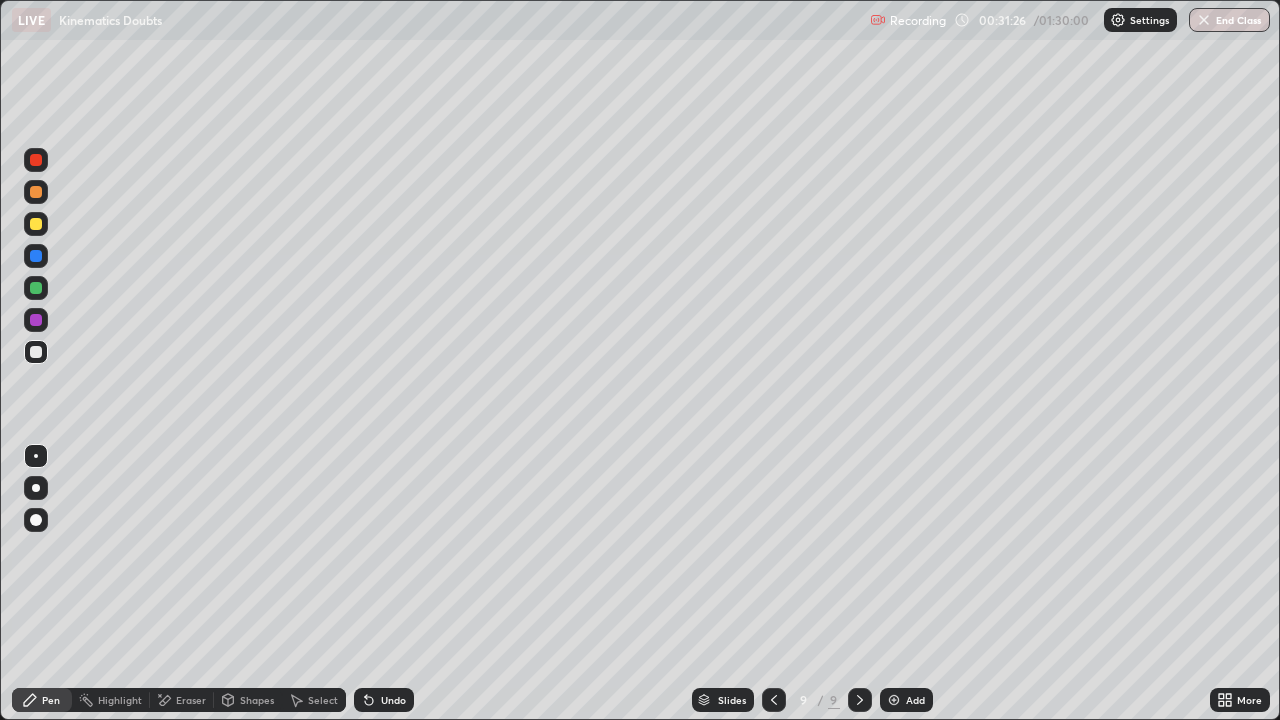 click on "Add" at bounding box center [915, 700] 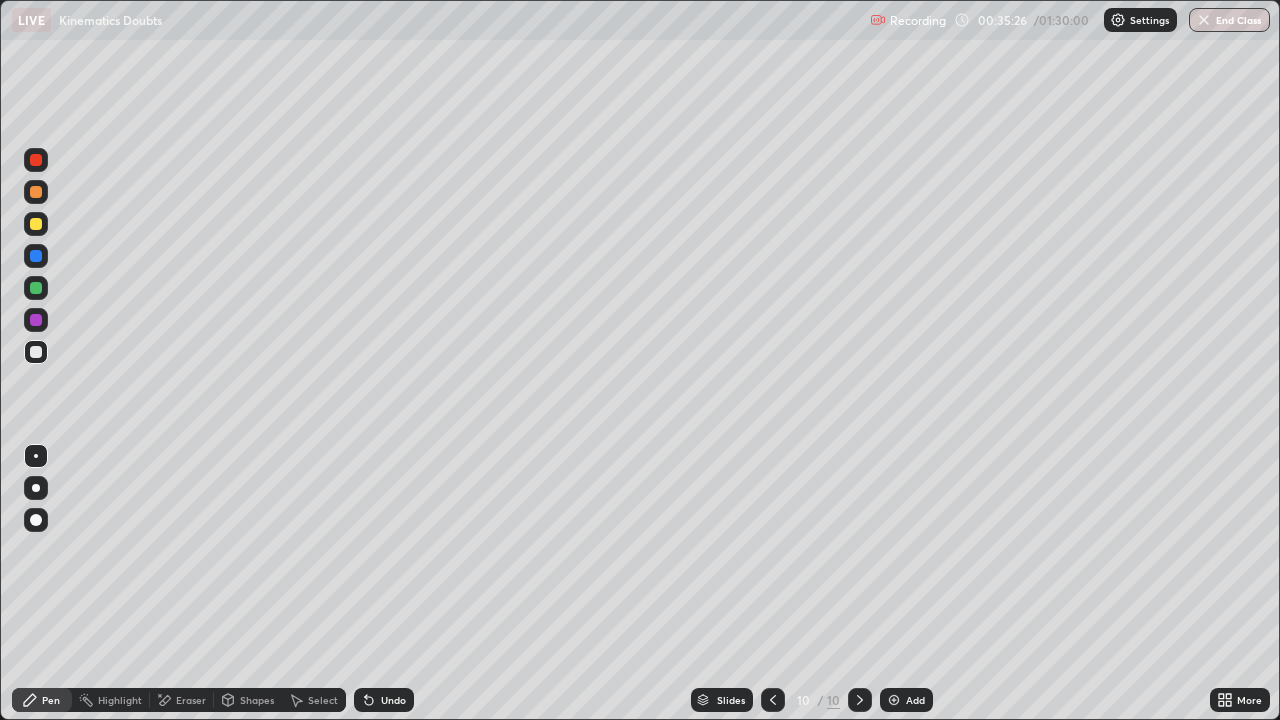 click on "Add" at bounding box center [915, 700] 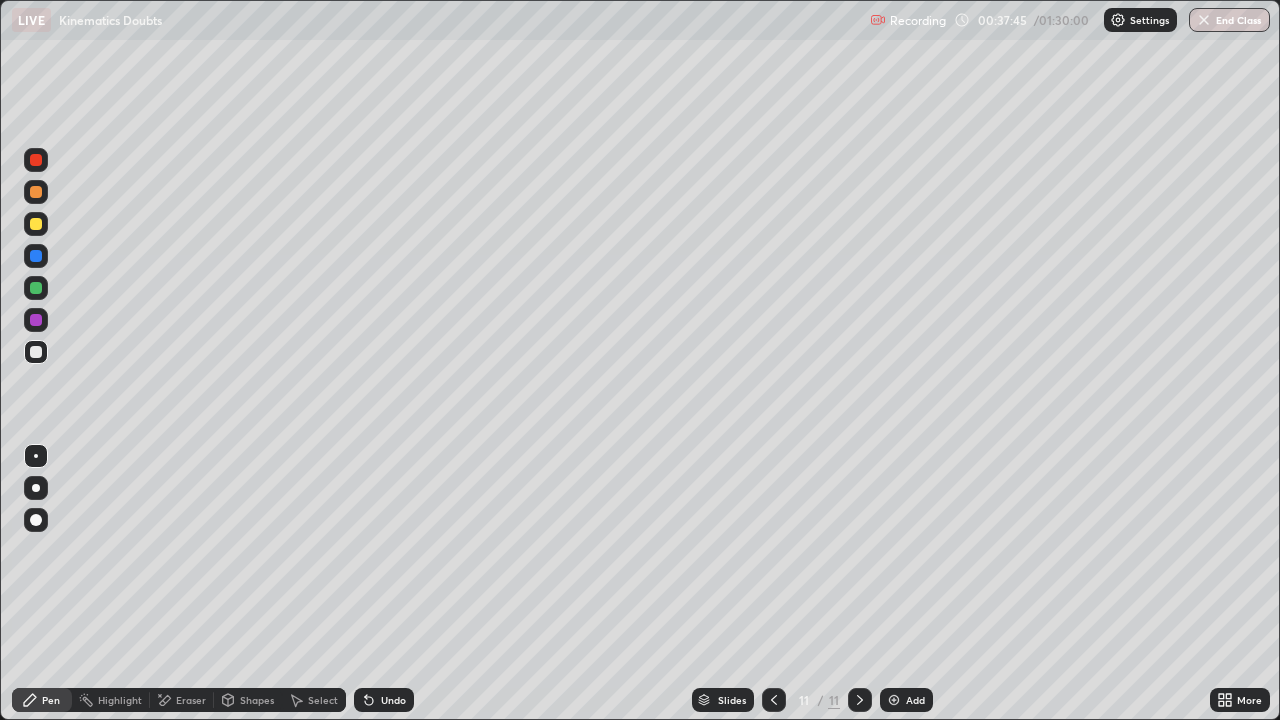 click on "Eraser" at bounding box center [191, 700] 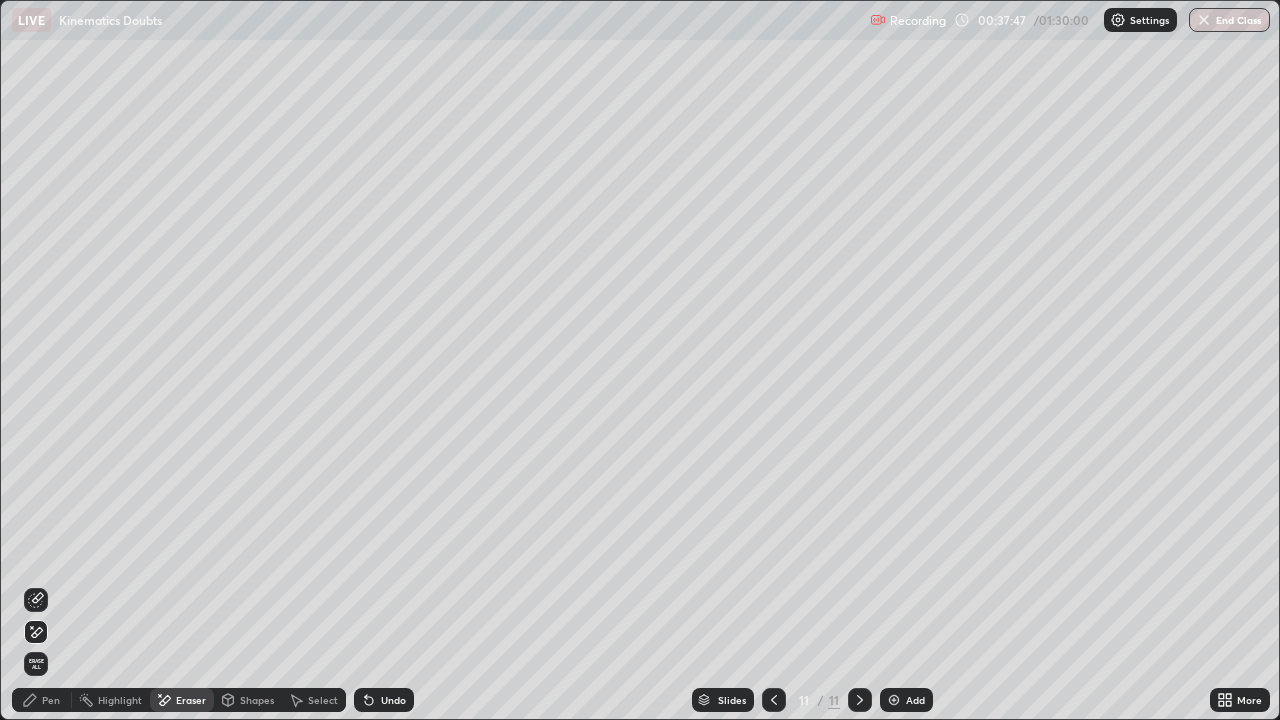 click on "Pen" at bounding box center (51, 700) 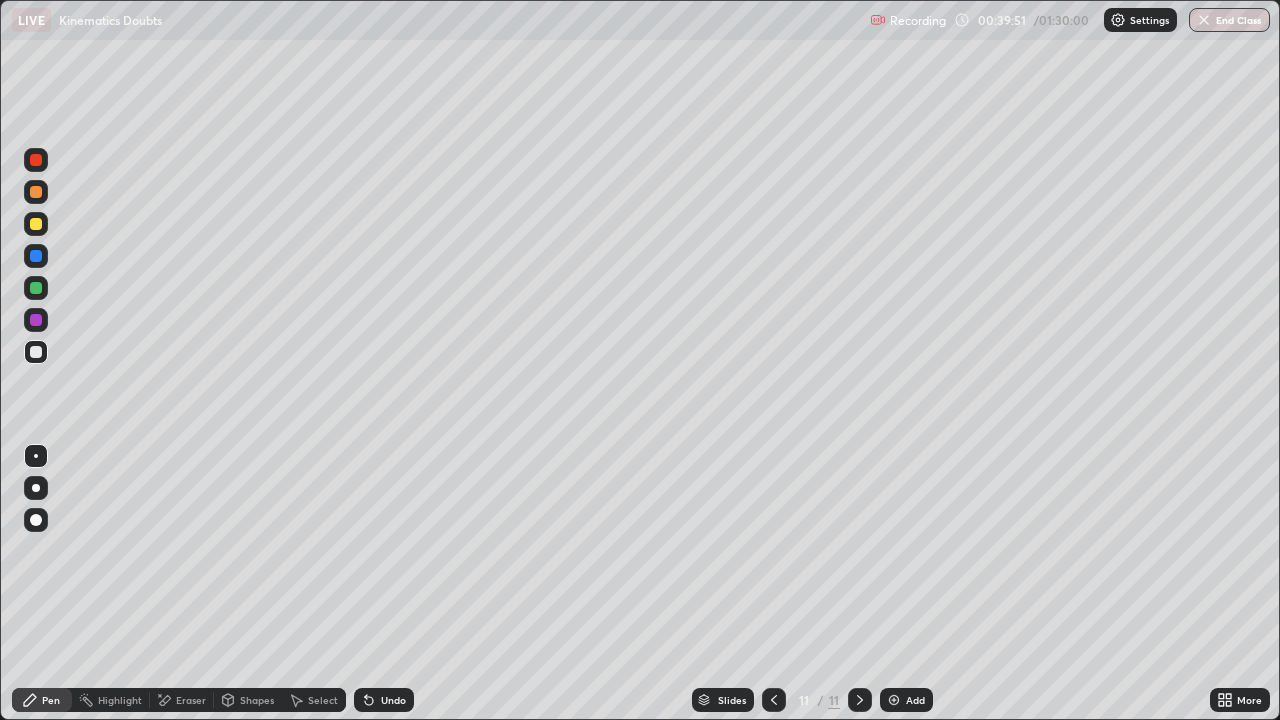 click on "Add" at bounding box center [906, 700] 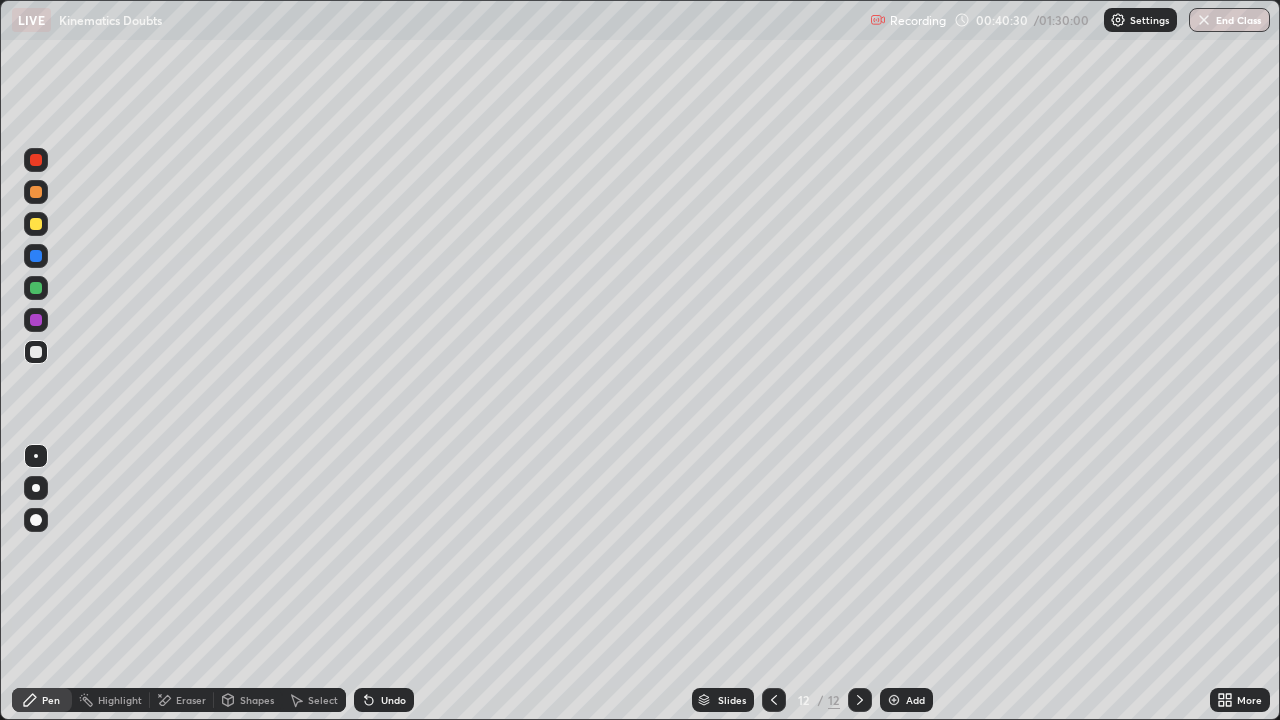 click 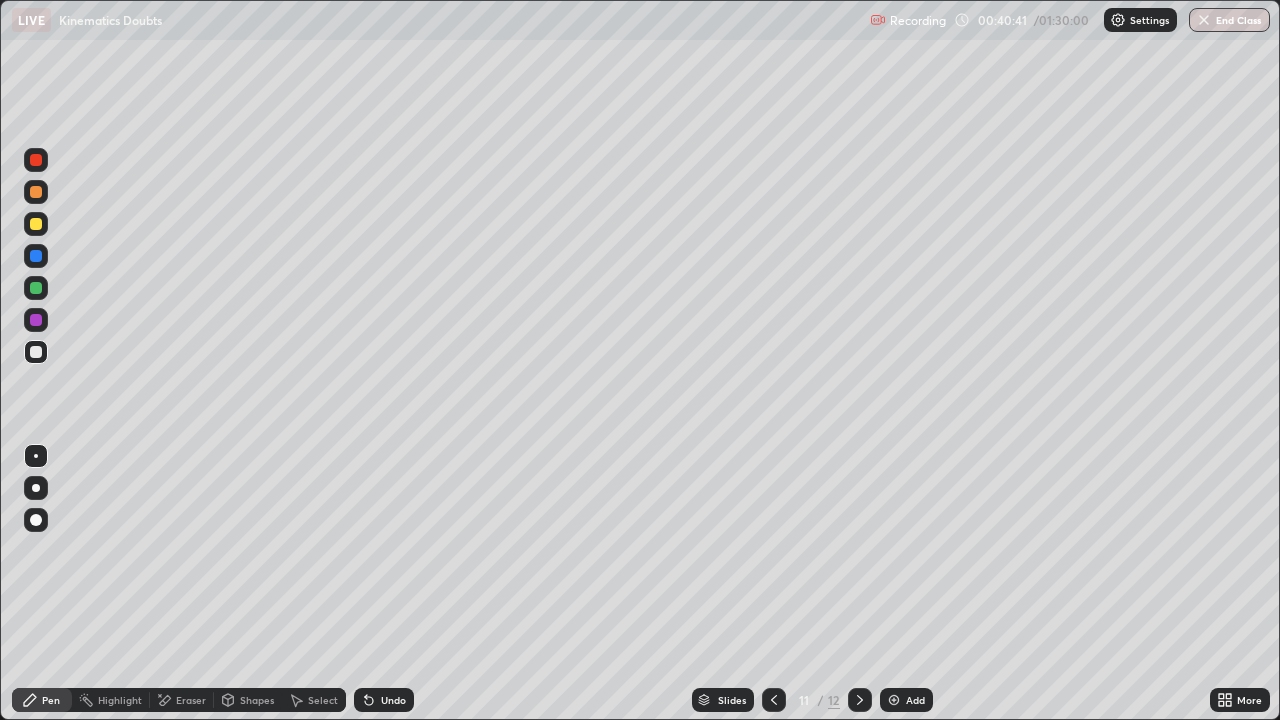 click 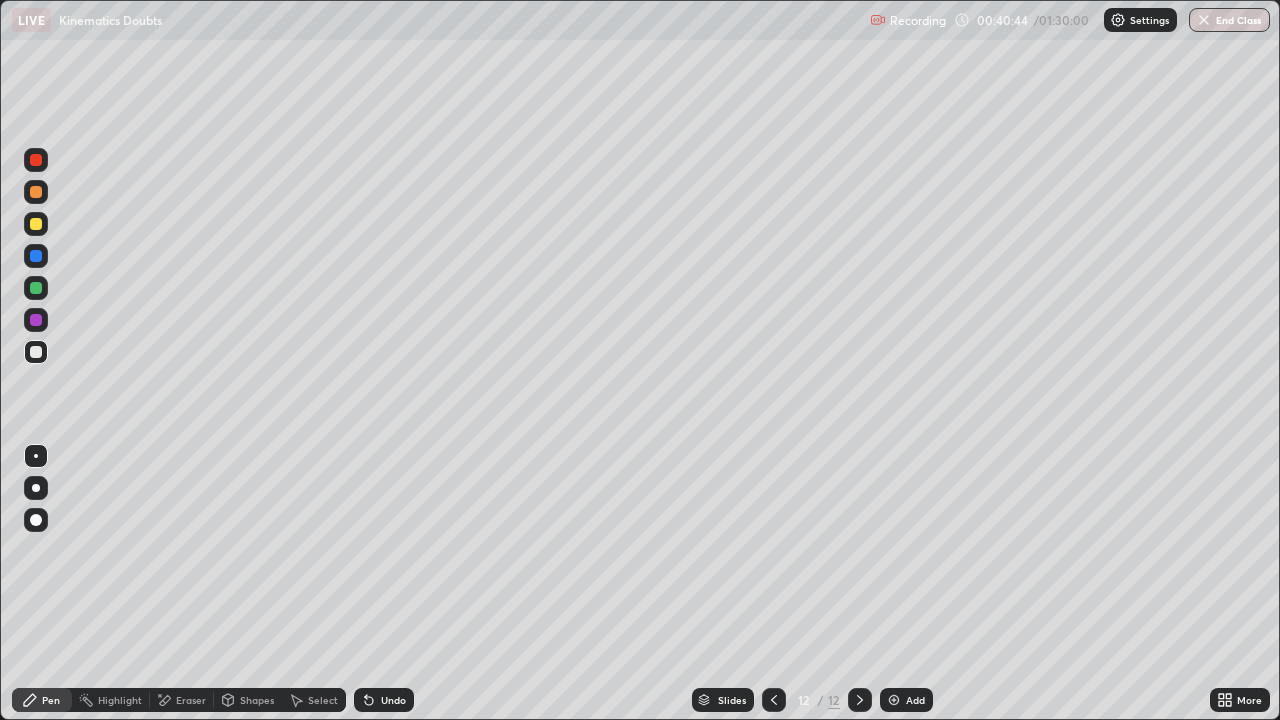 click 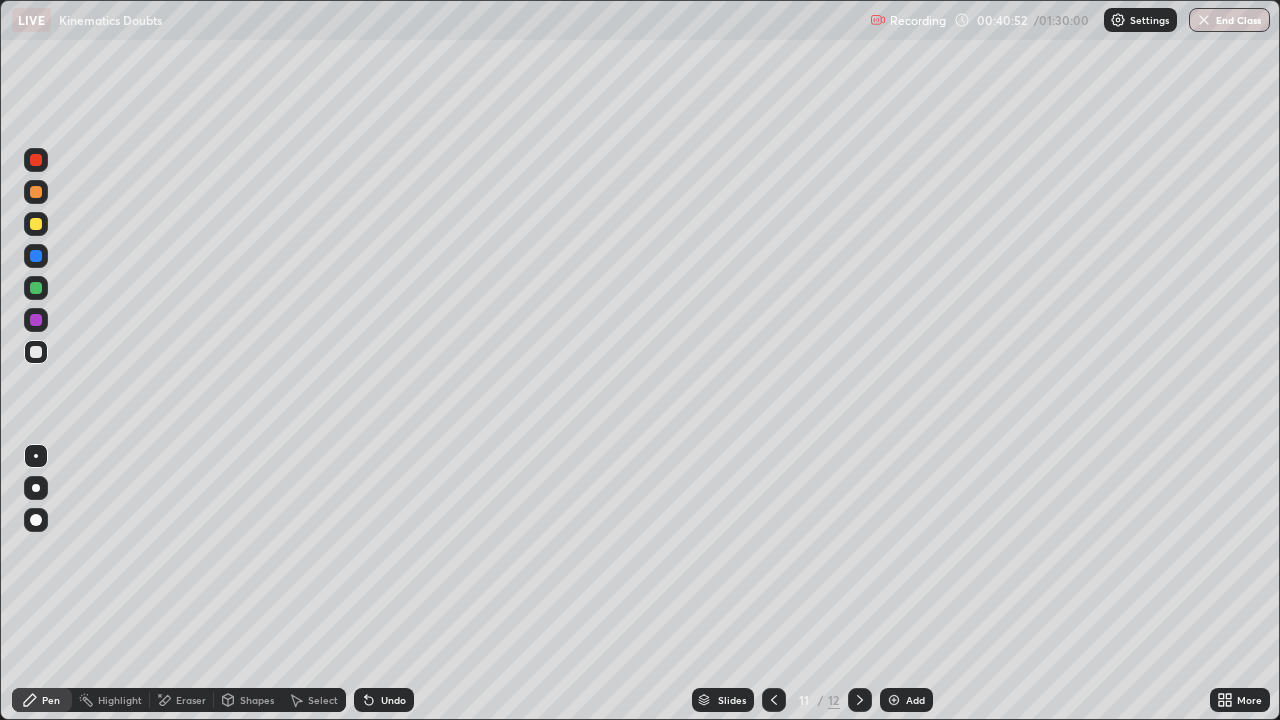 click 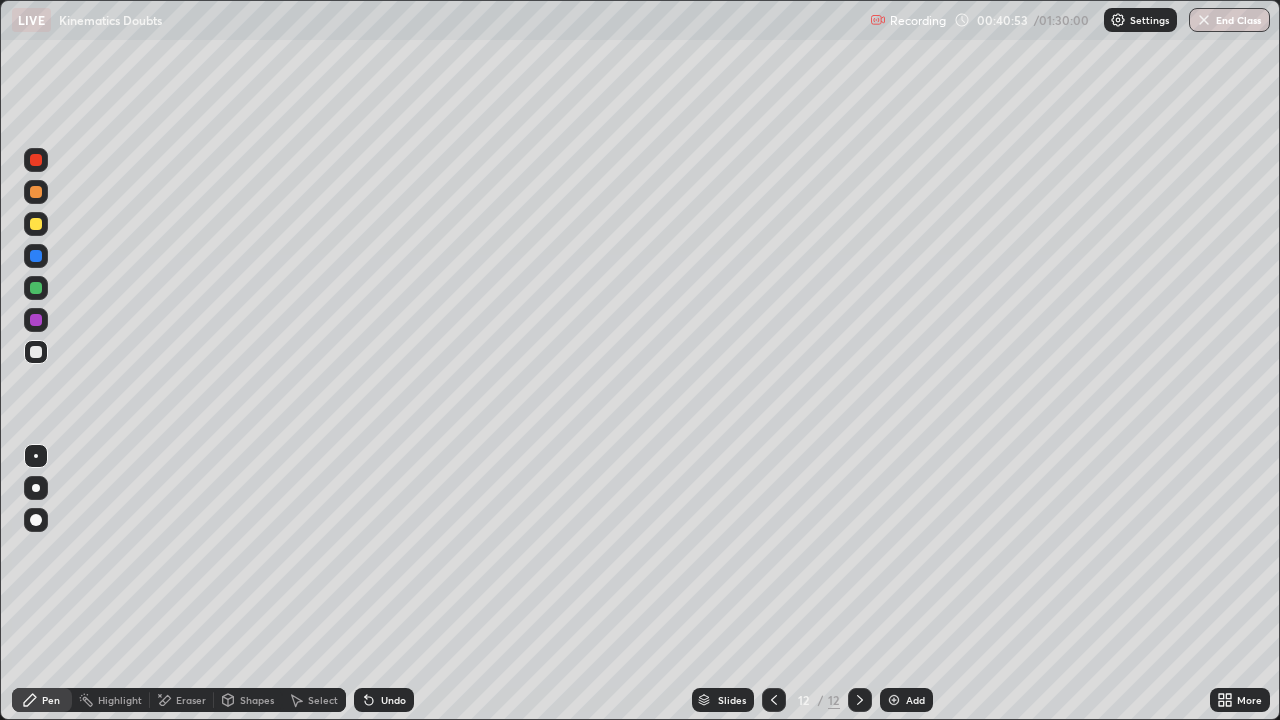 click 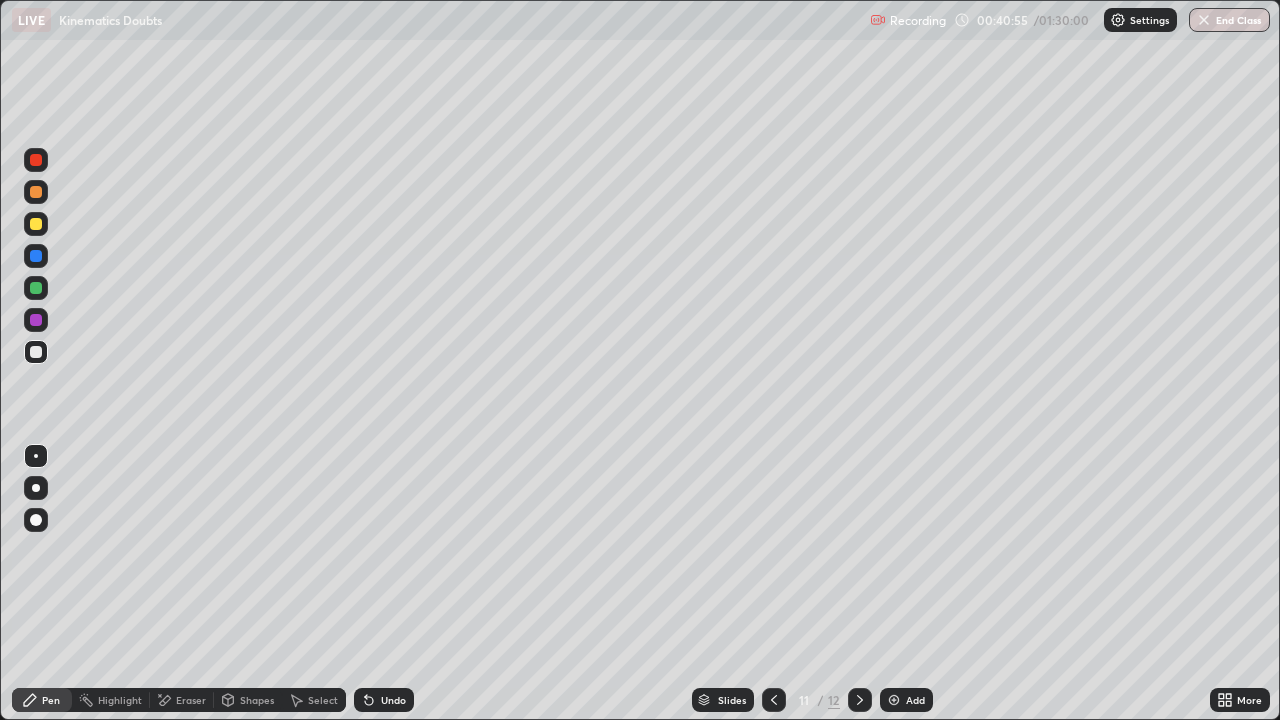 click 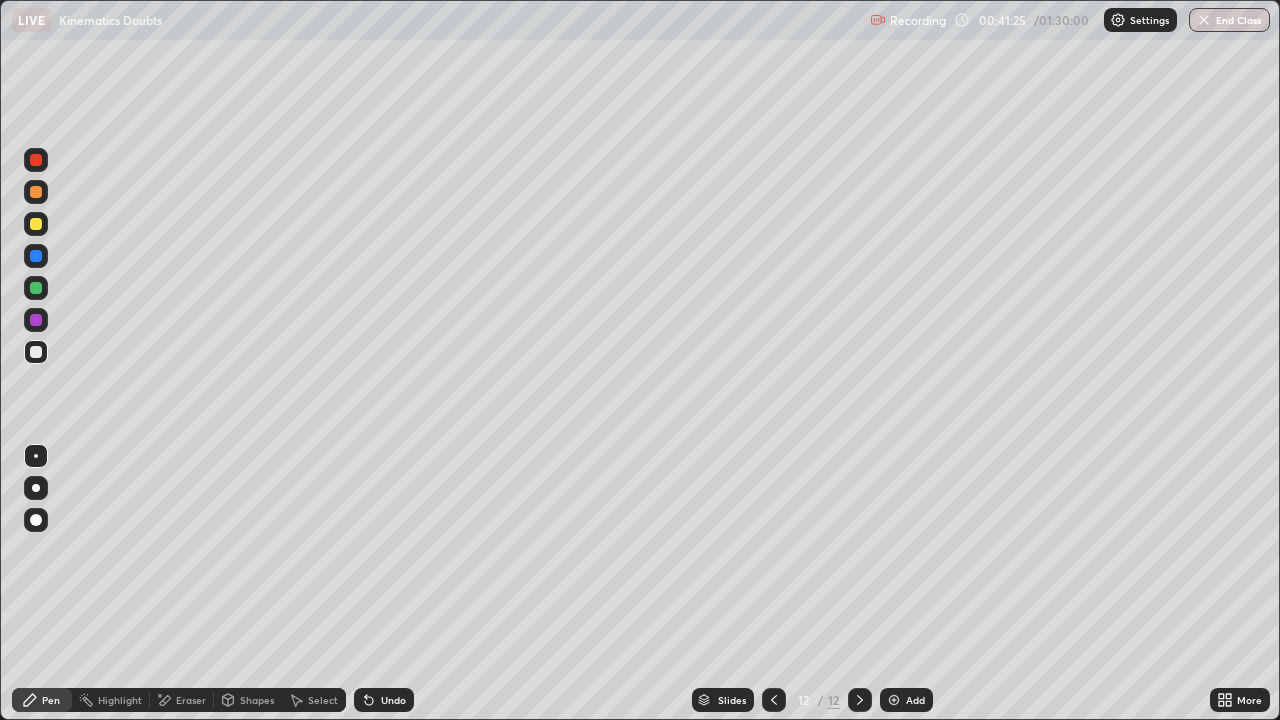 click 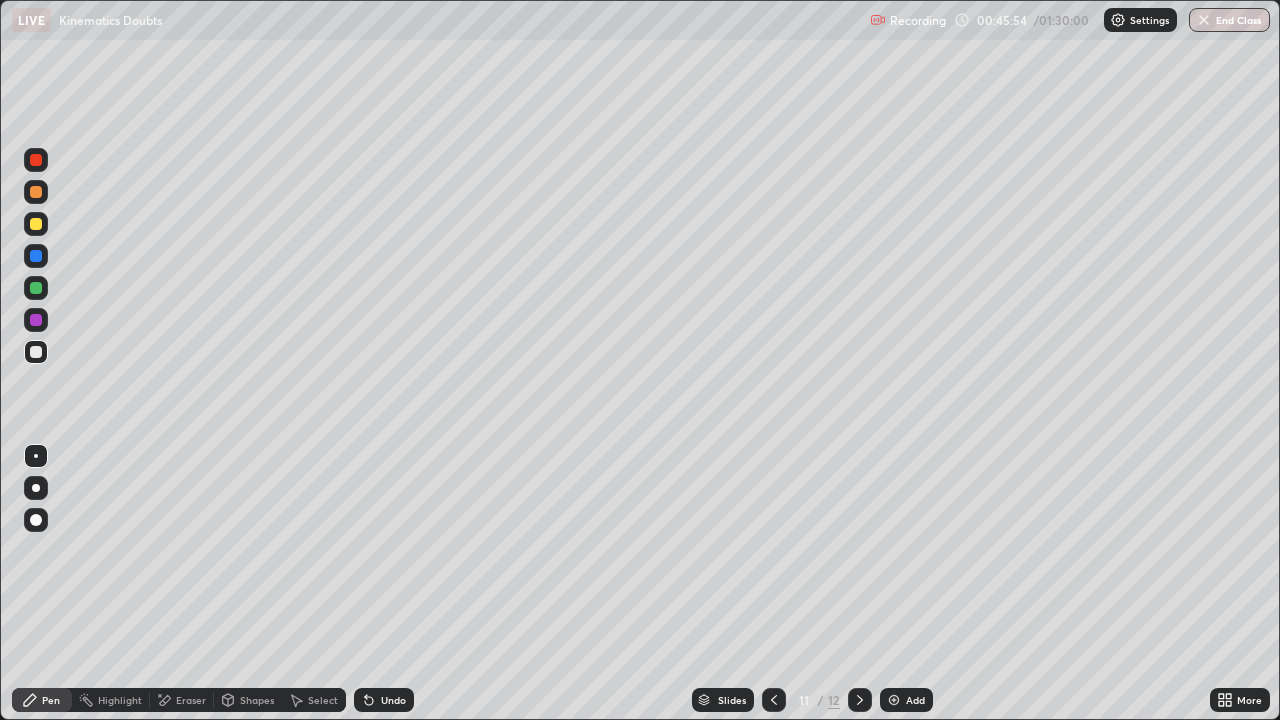 click on "Add" at bounding box center (915, 700) 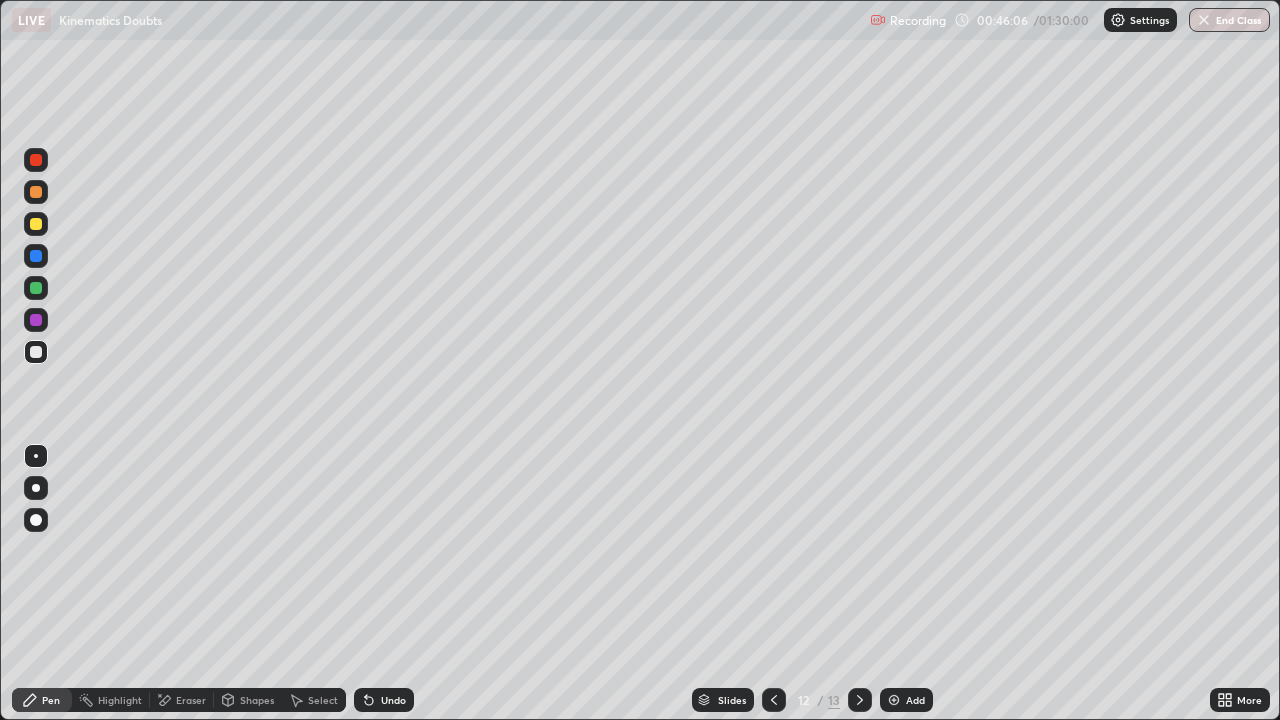 click 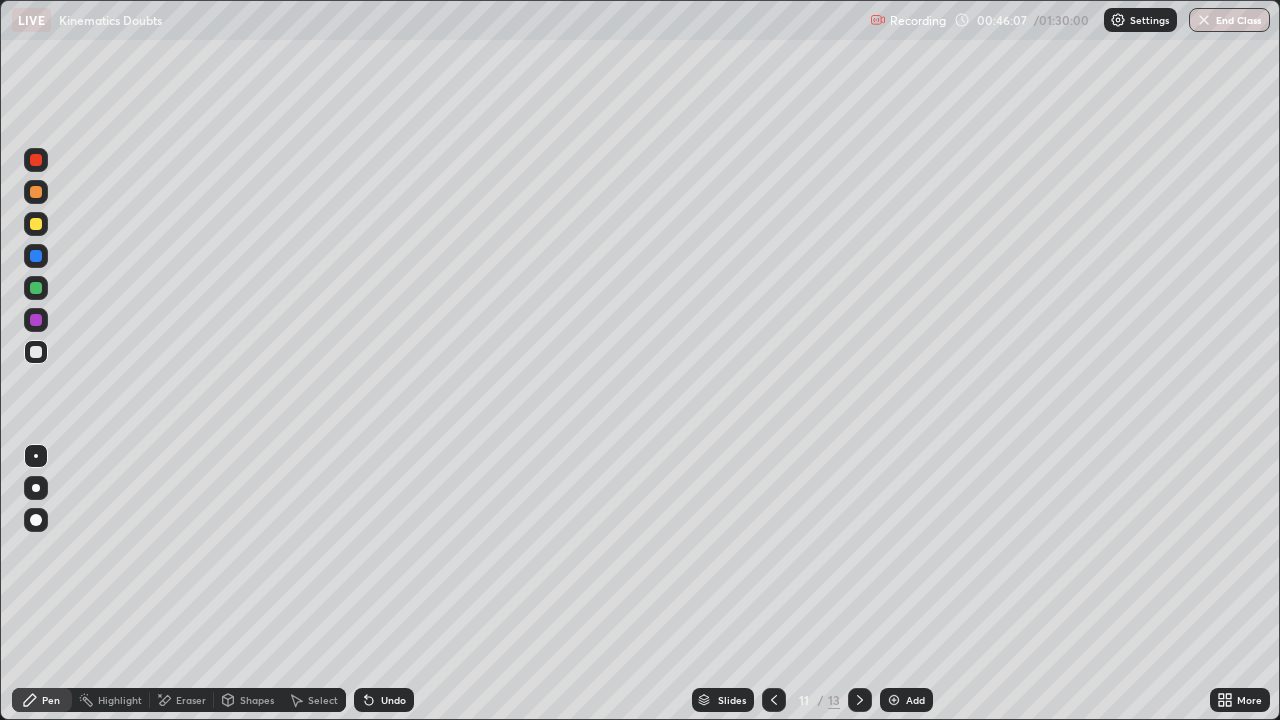 click at bounding box center [774, 700] 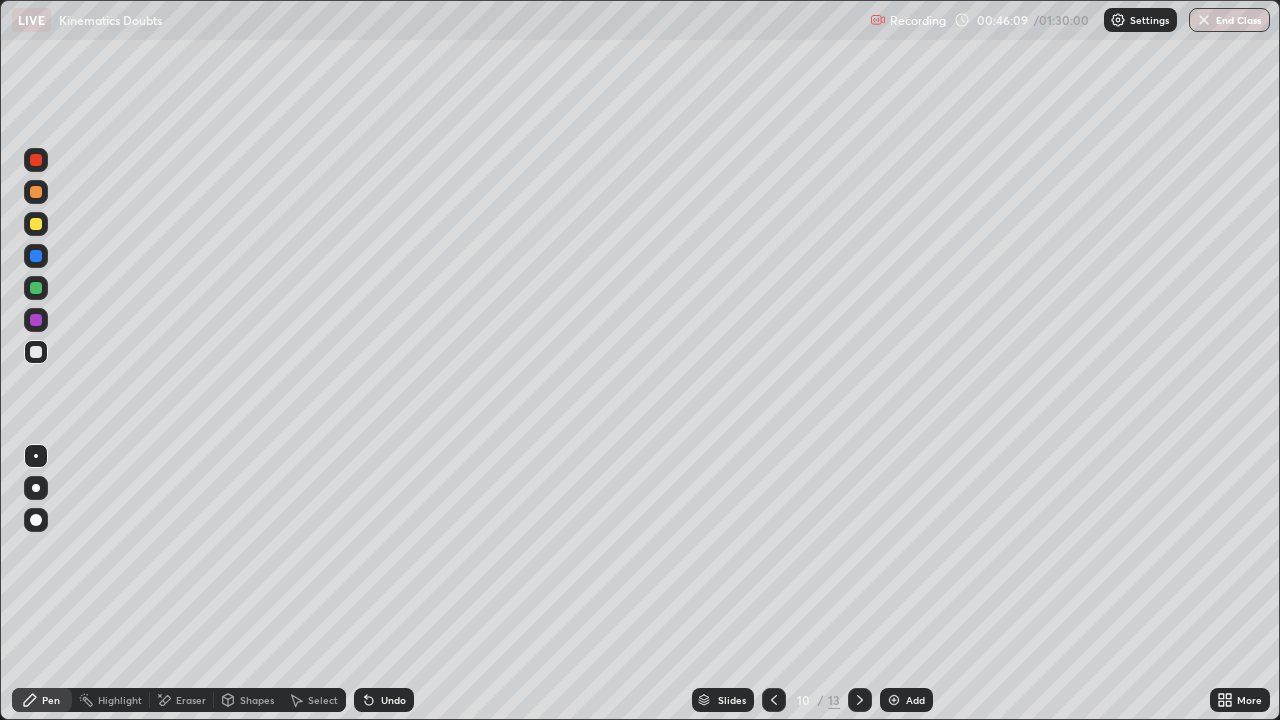 click 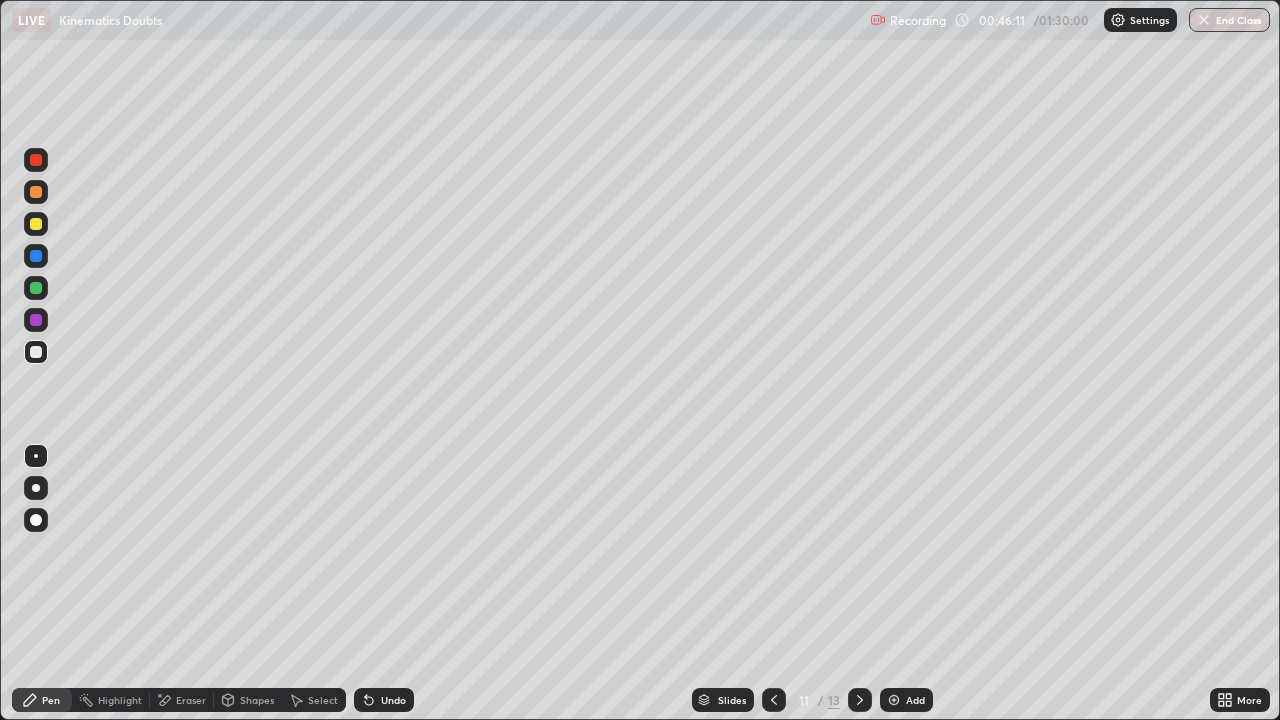 click at bounding box center [860, 700] 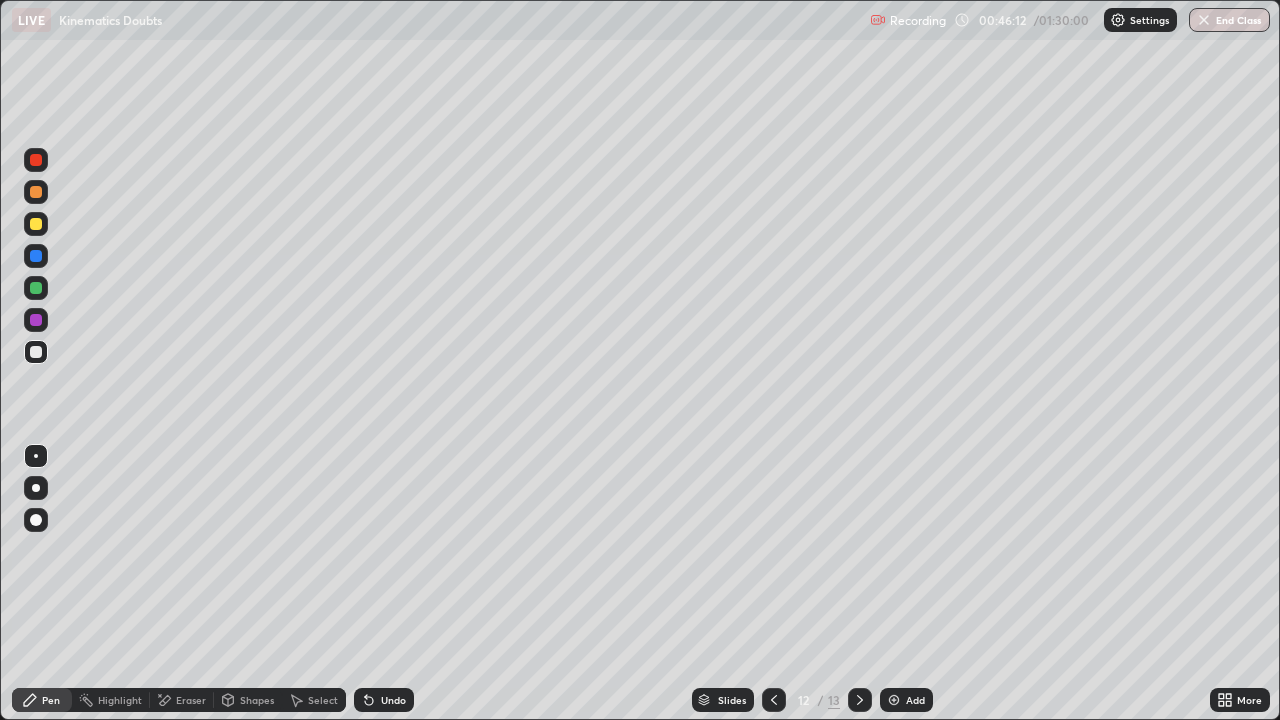 click 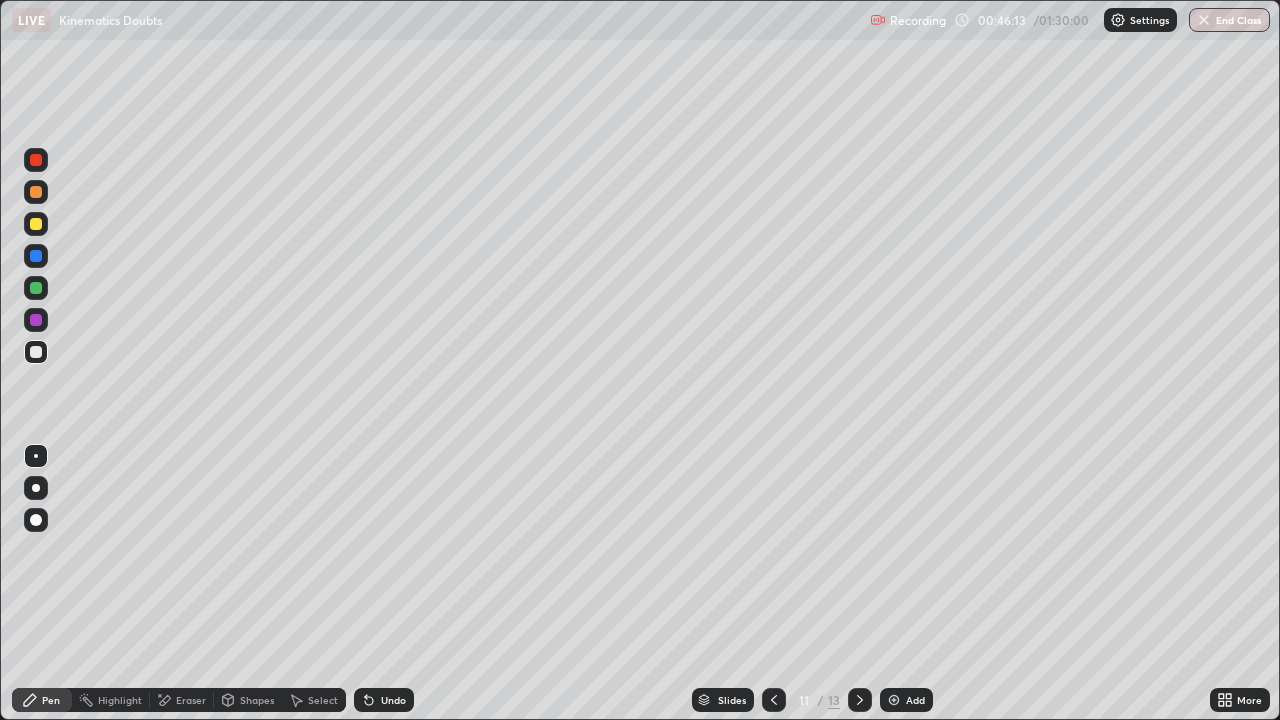click 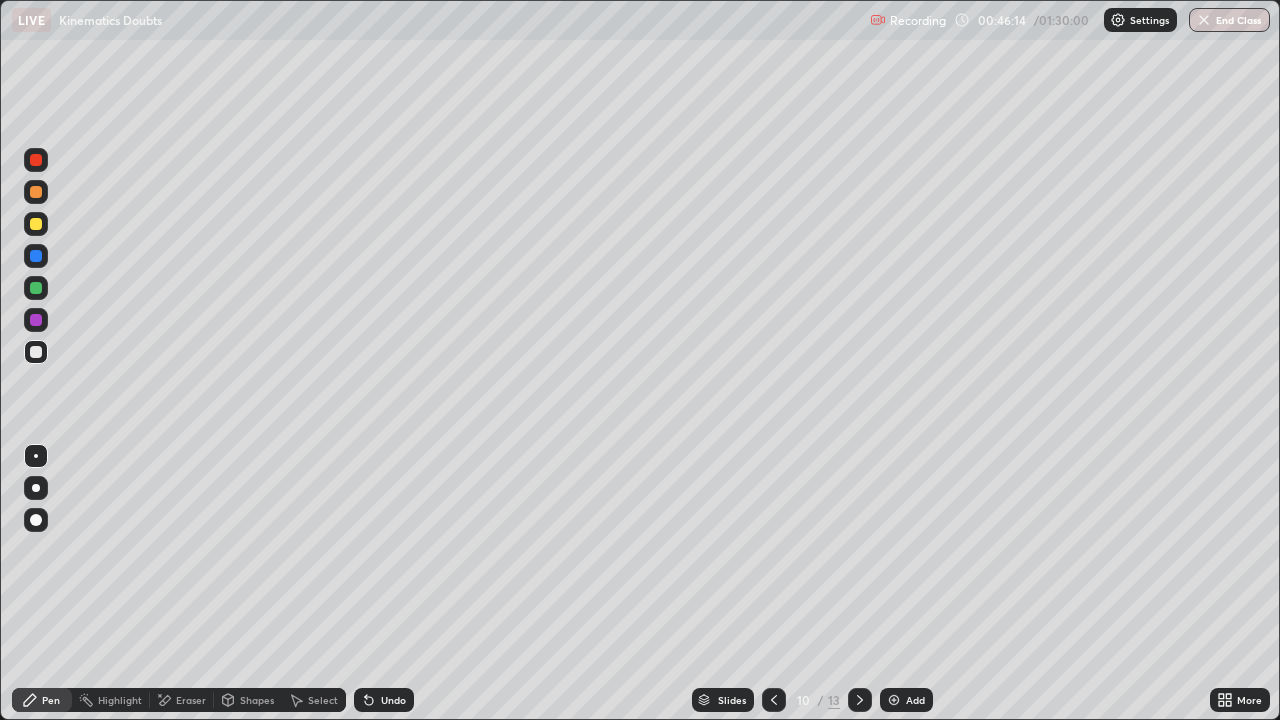 click 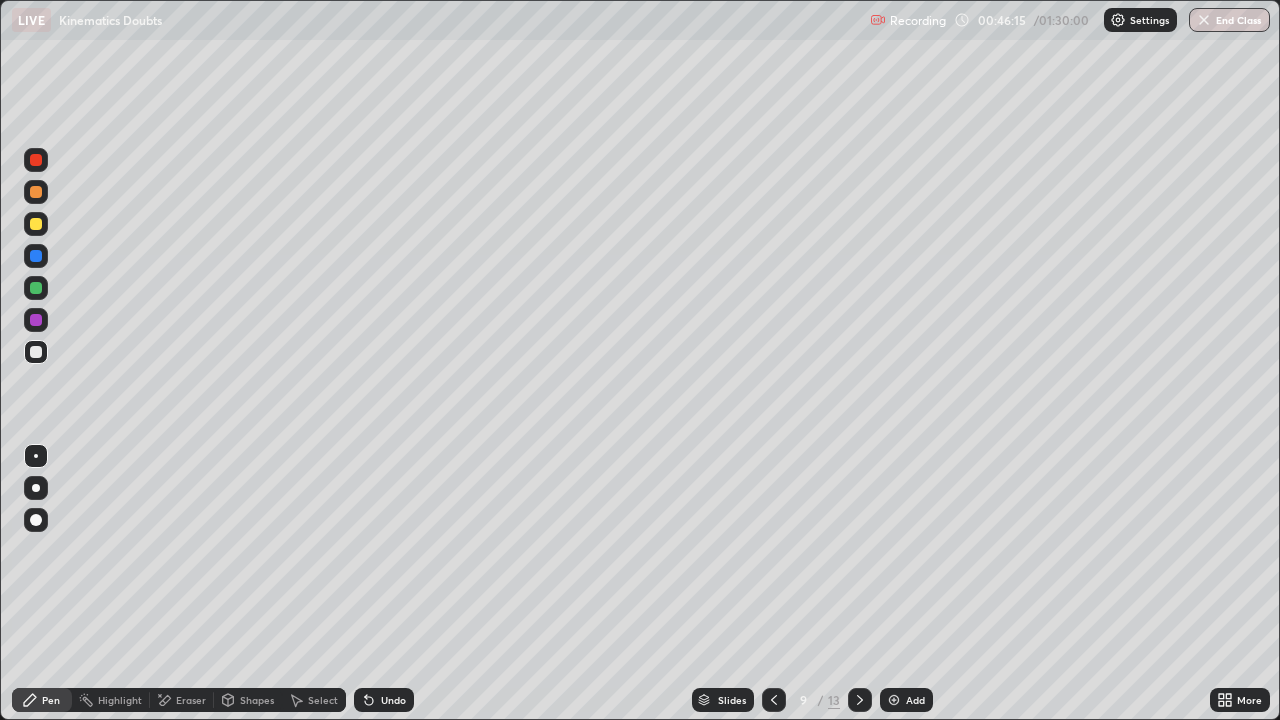 click at bounding box center (774, 700) 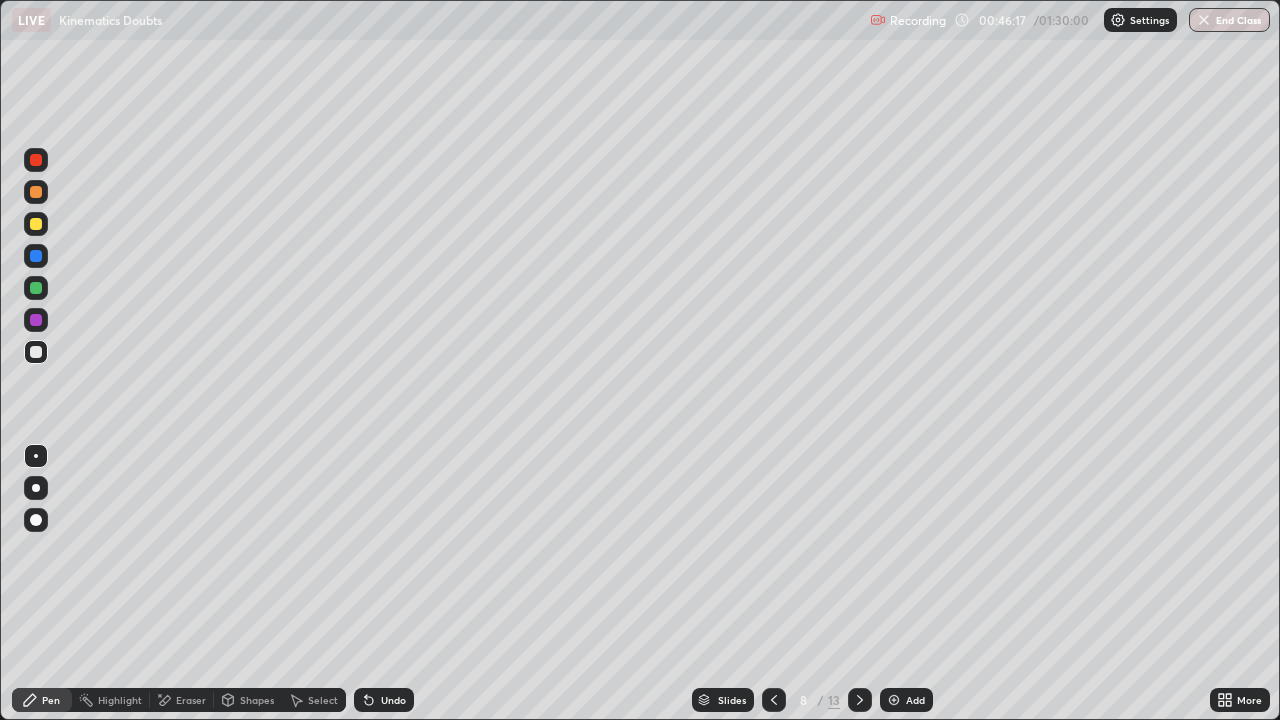 click at bounding box center (860, 700) 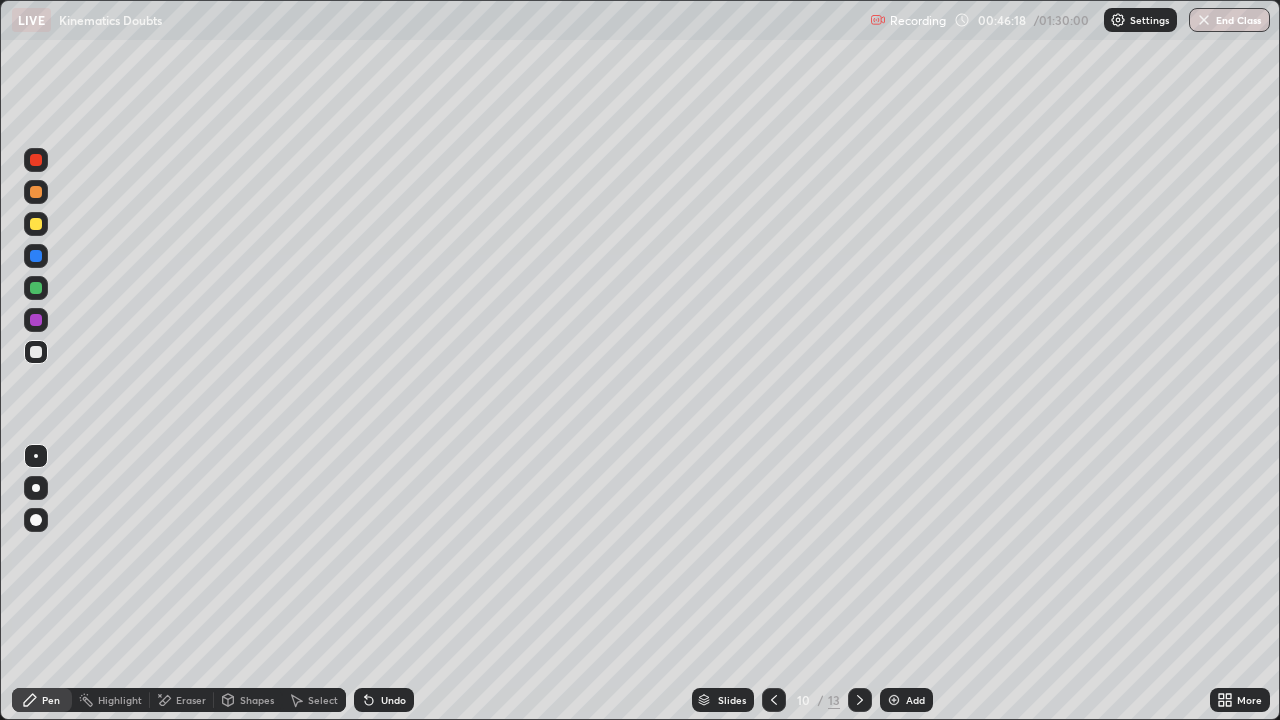 click 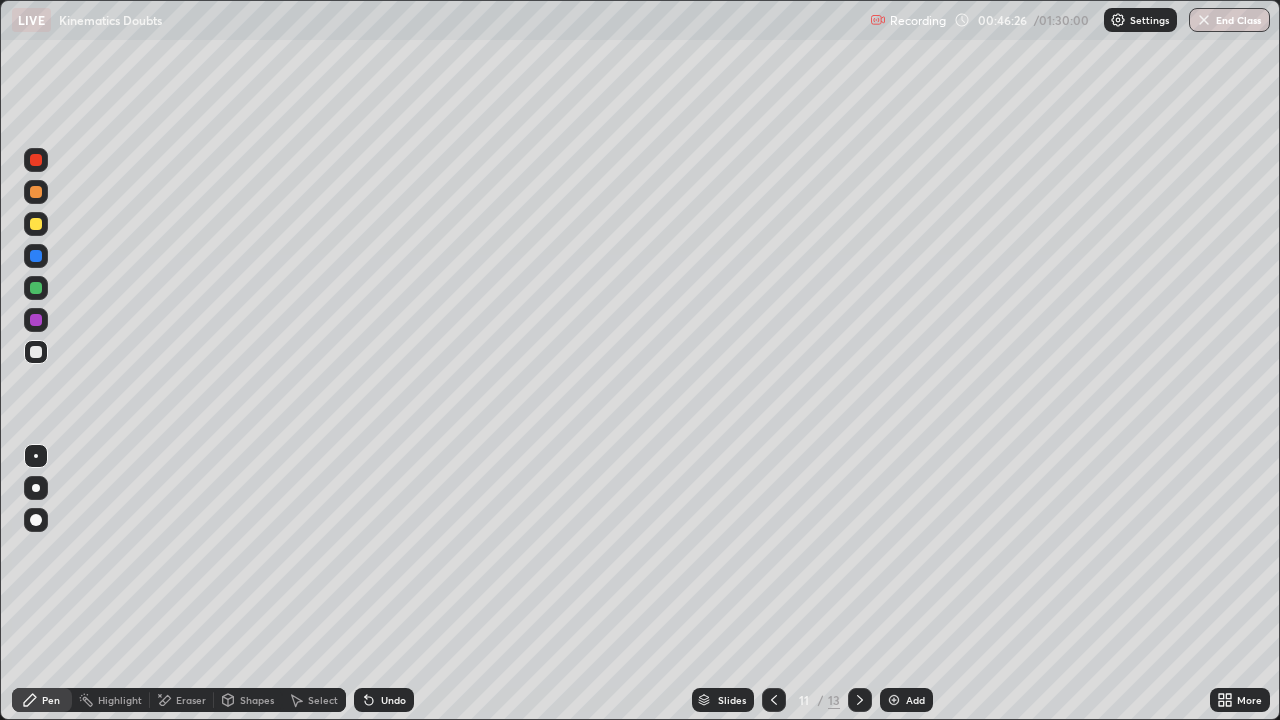 click 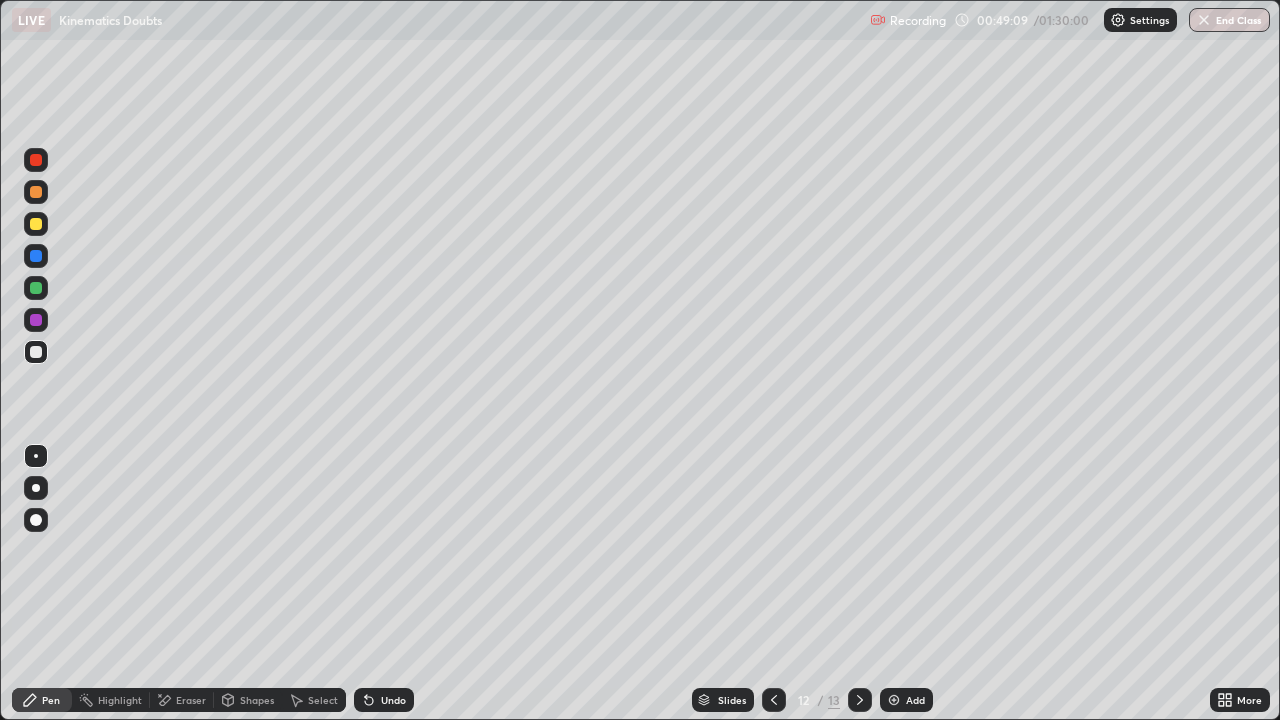 click on "Add" at bounding box center [906, 700] 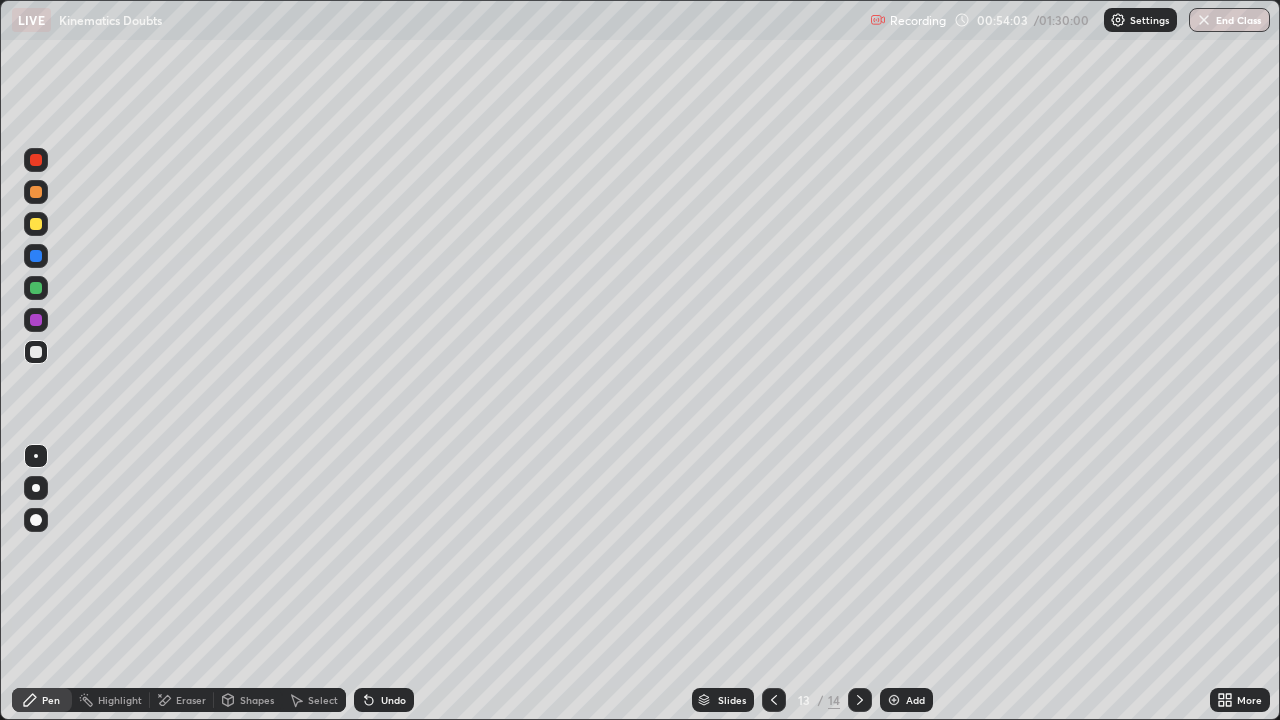 click on "Add" at bounding box center [906, 700] 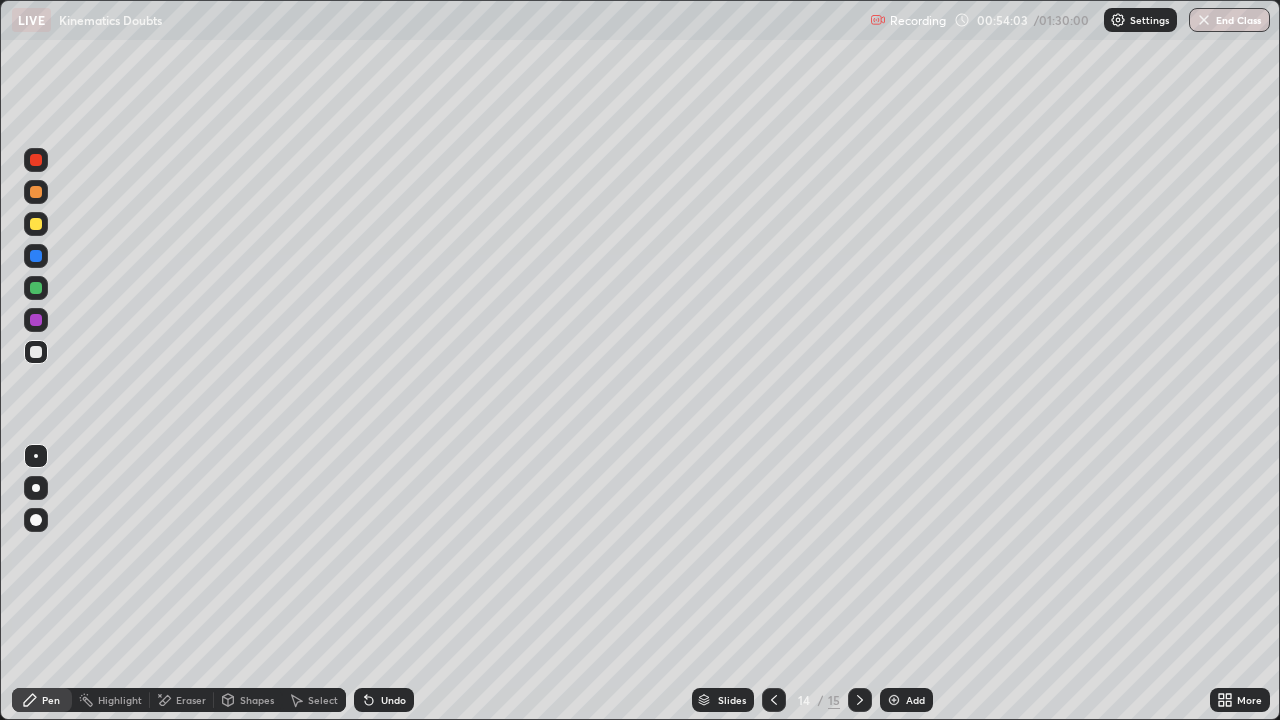 click 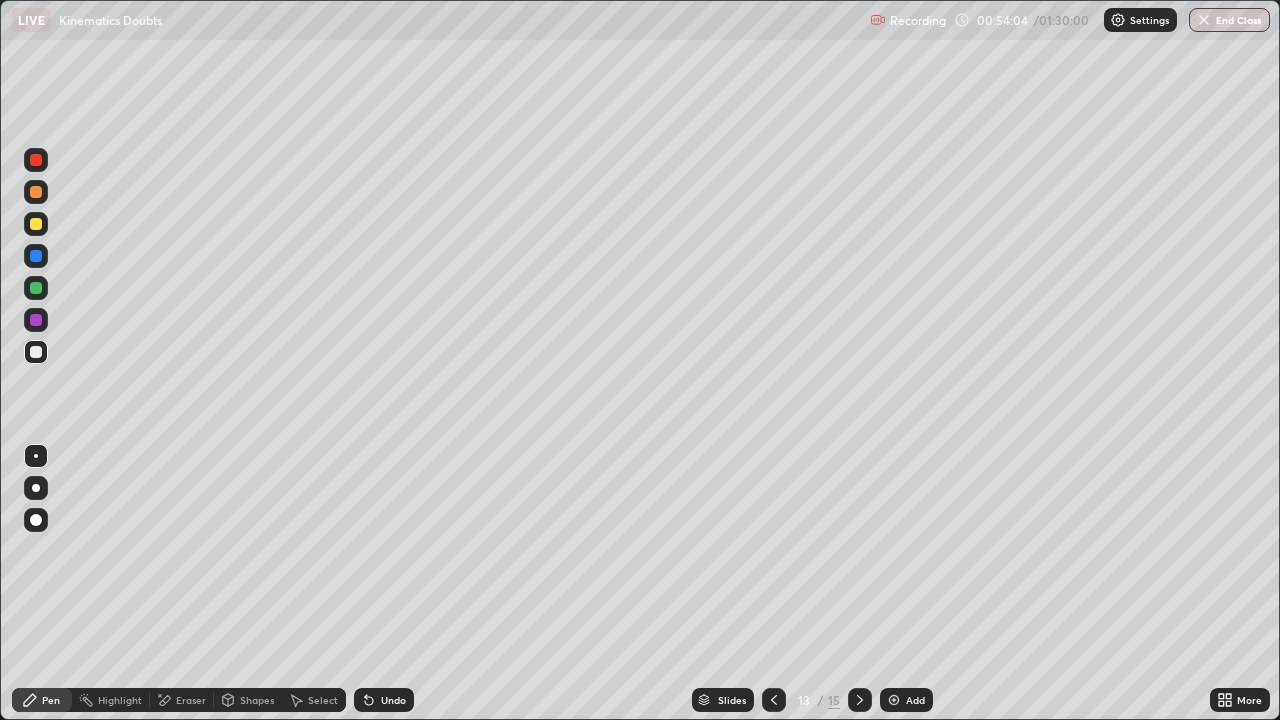 click 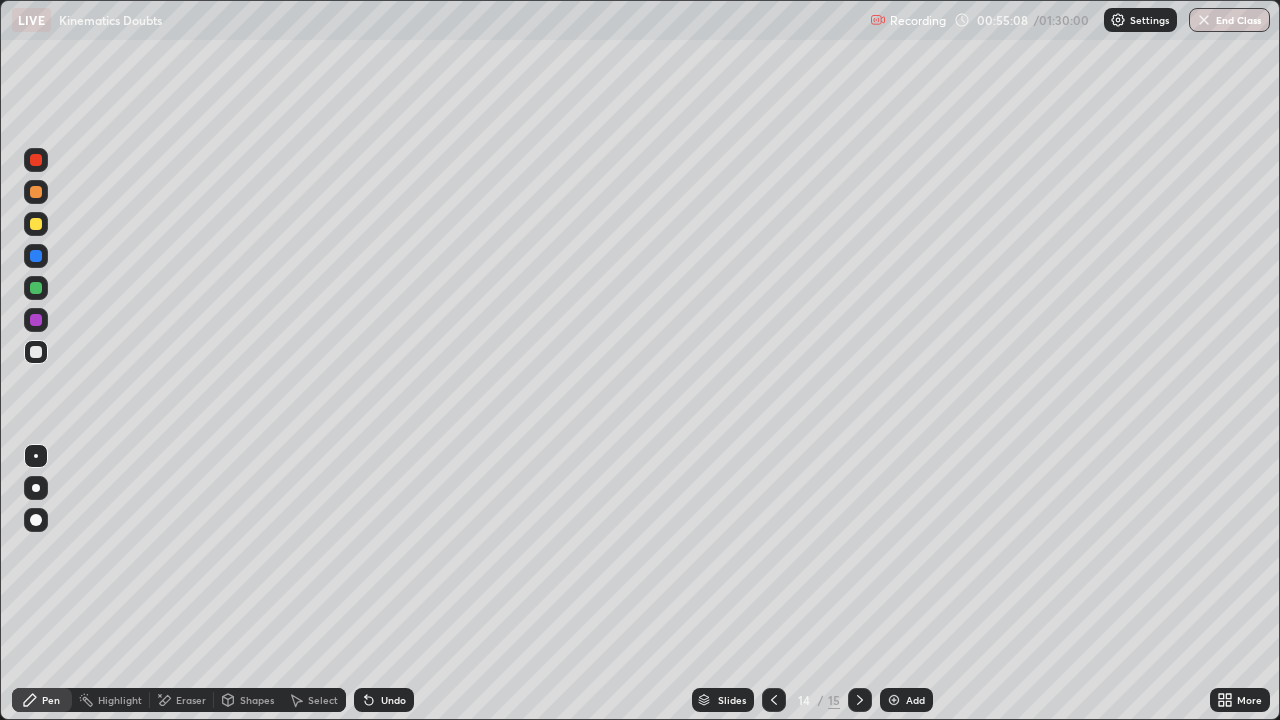 click on "Eraser" at bounding box center [191, 700] 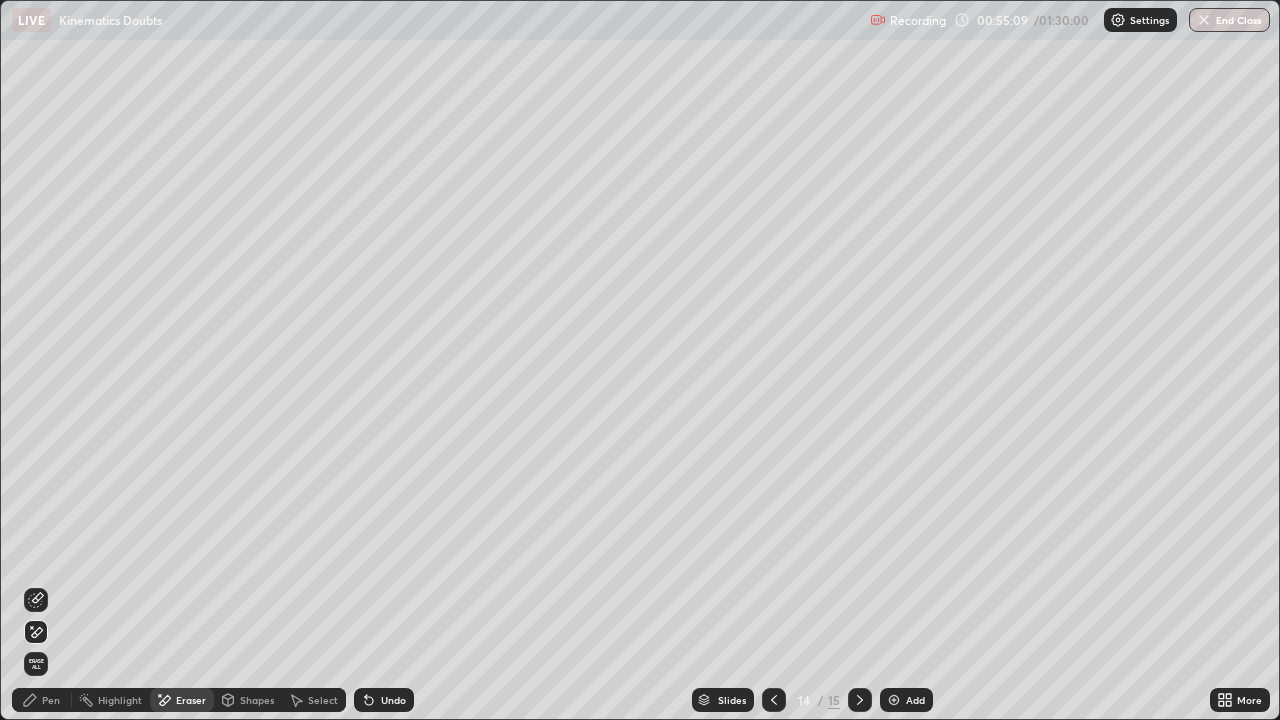 click on "Pen" at bounding box center [51, 700] 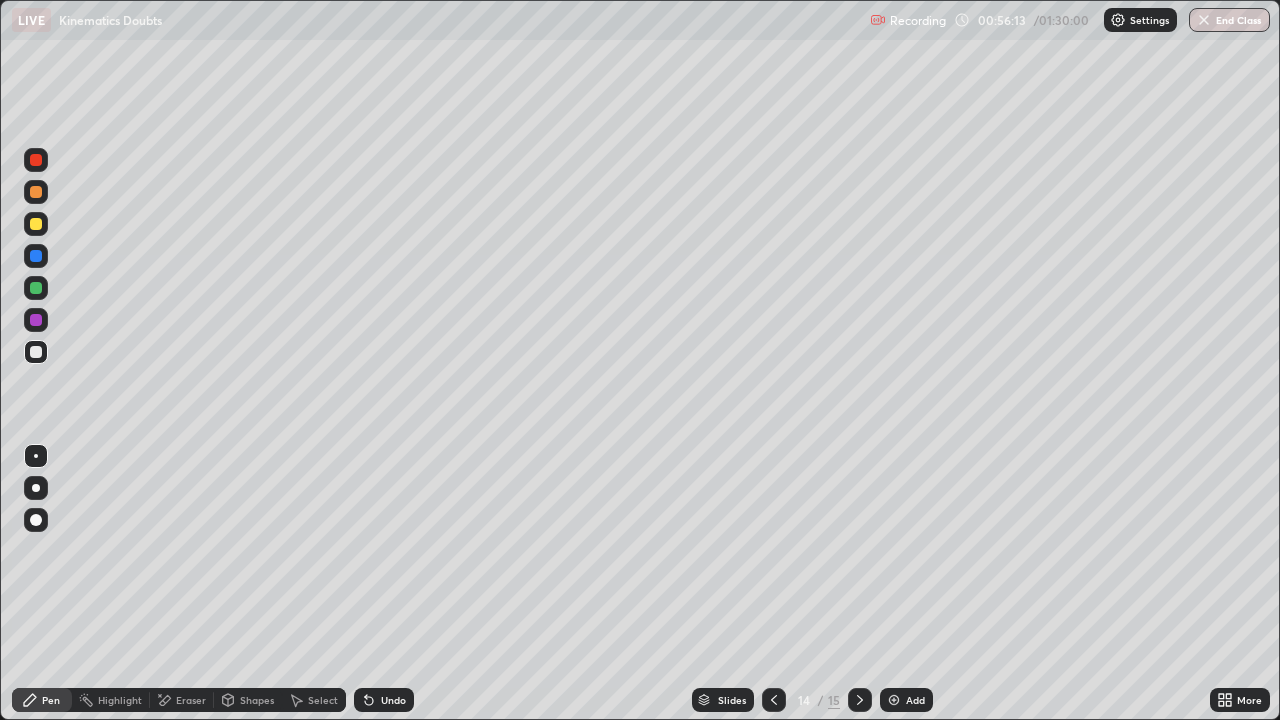 click 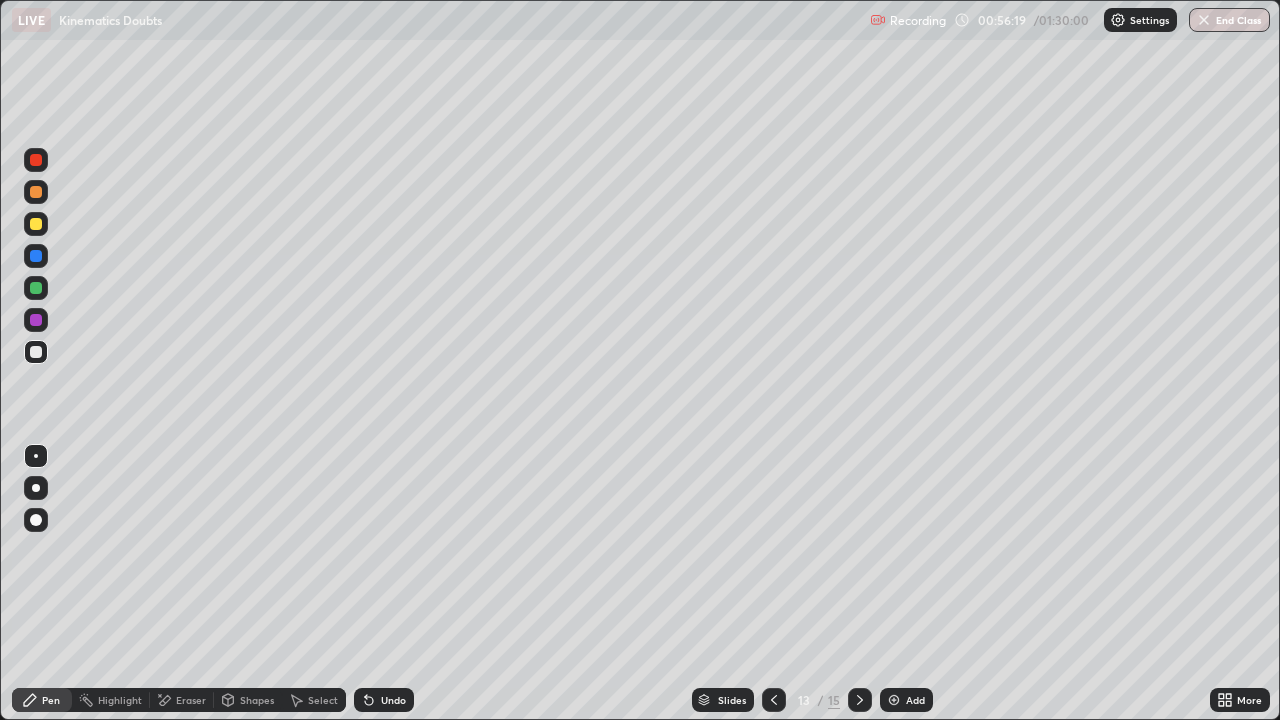 click 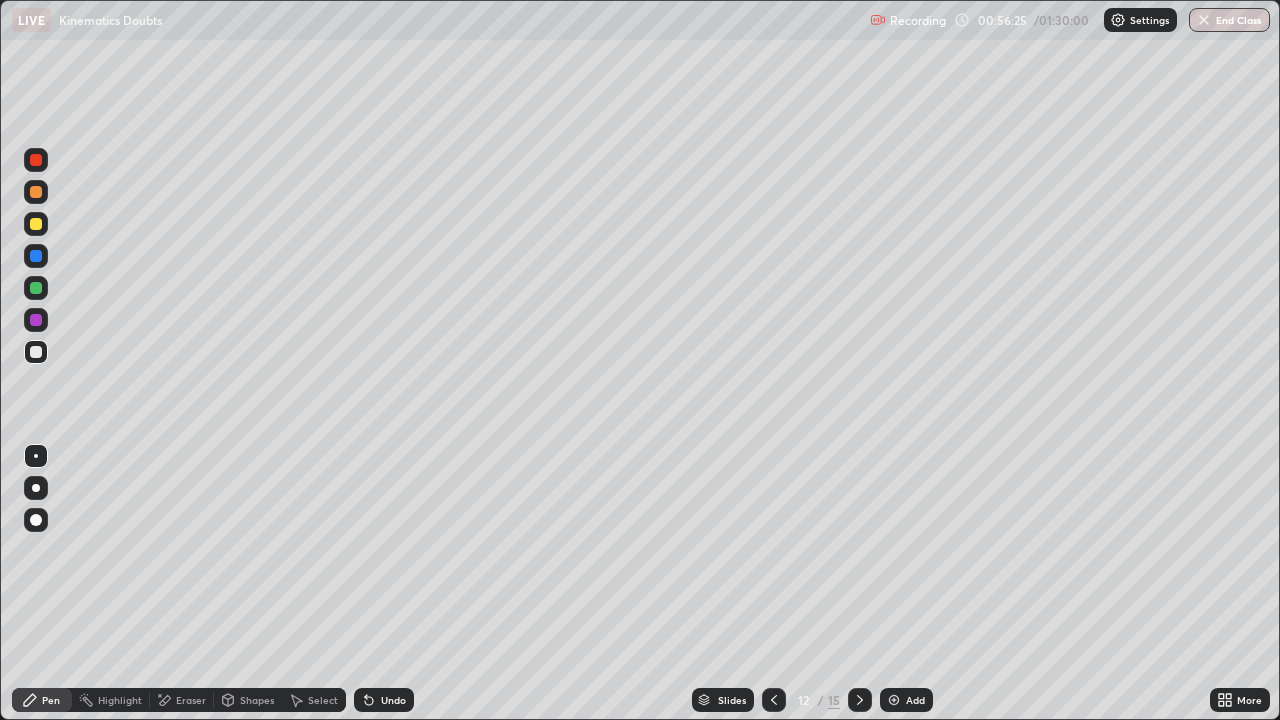 click 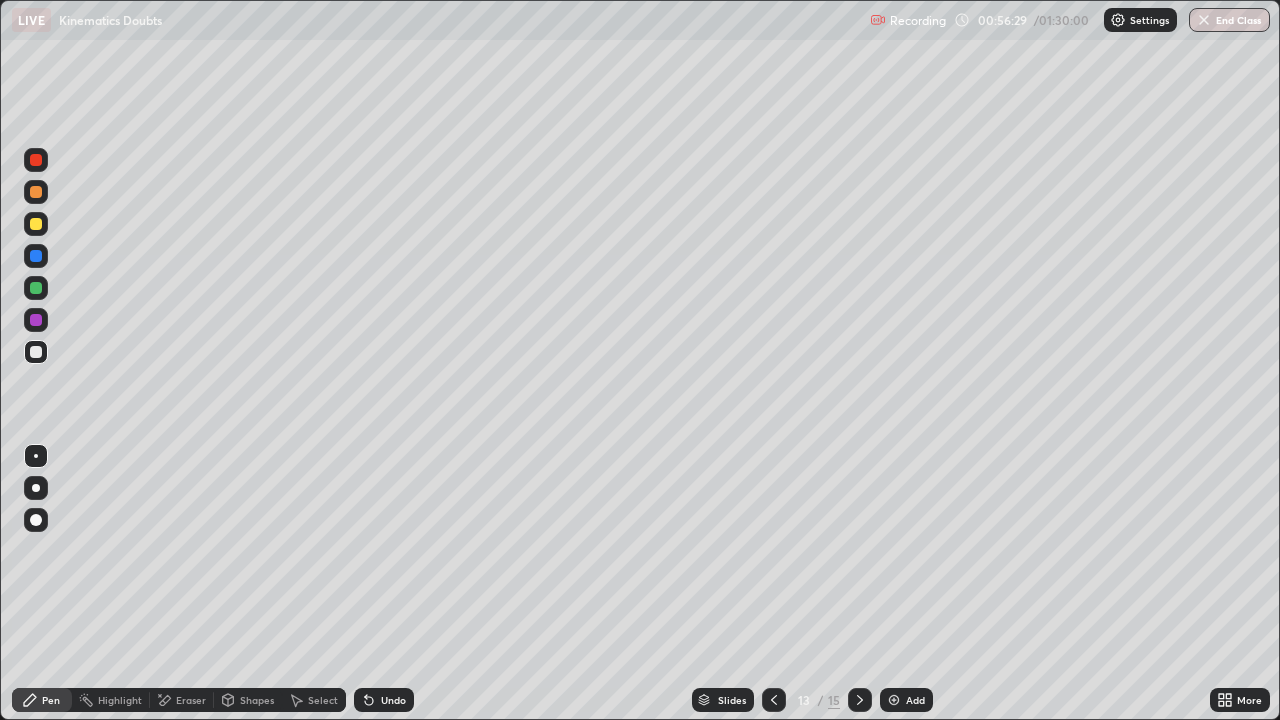 click 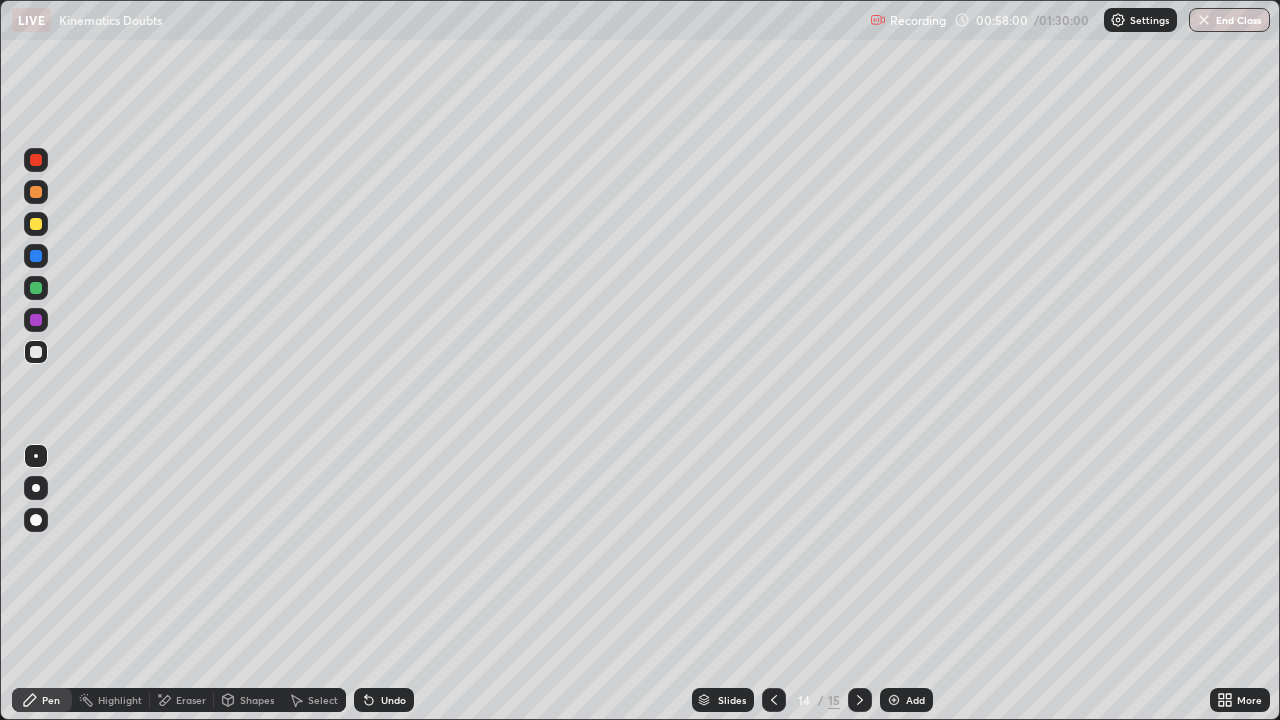 click 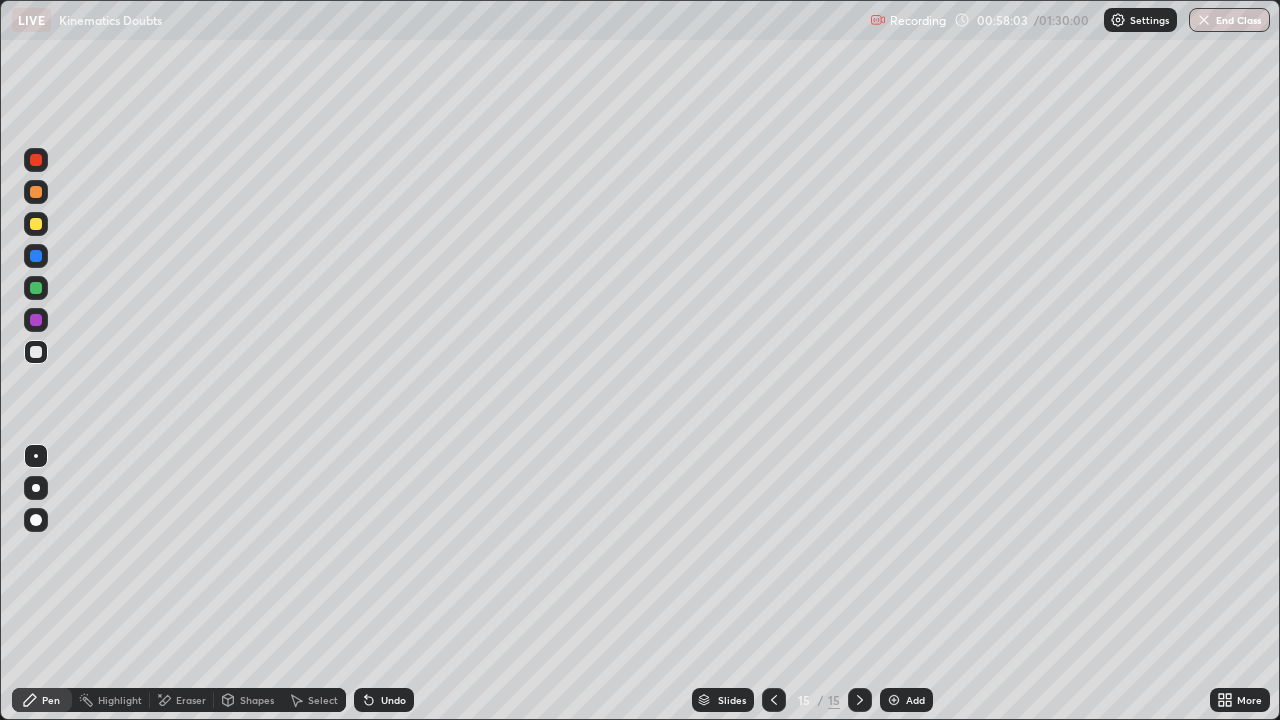 click 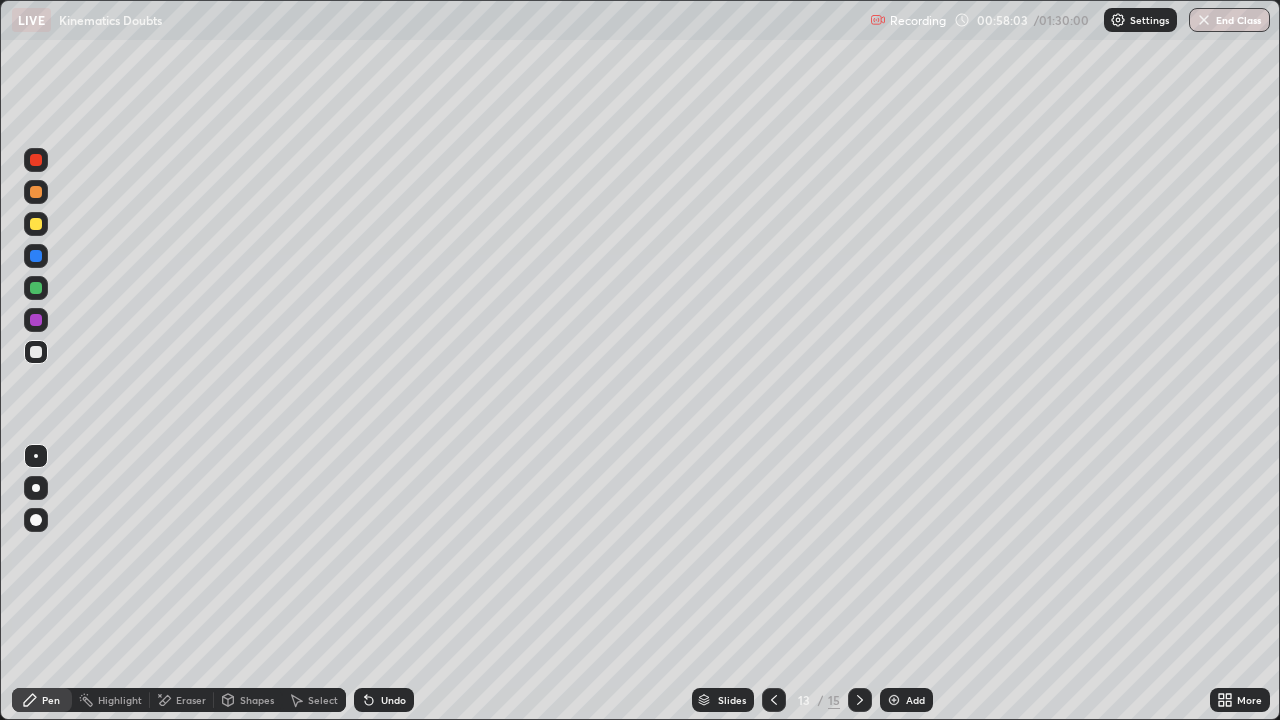 click 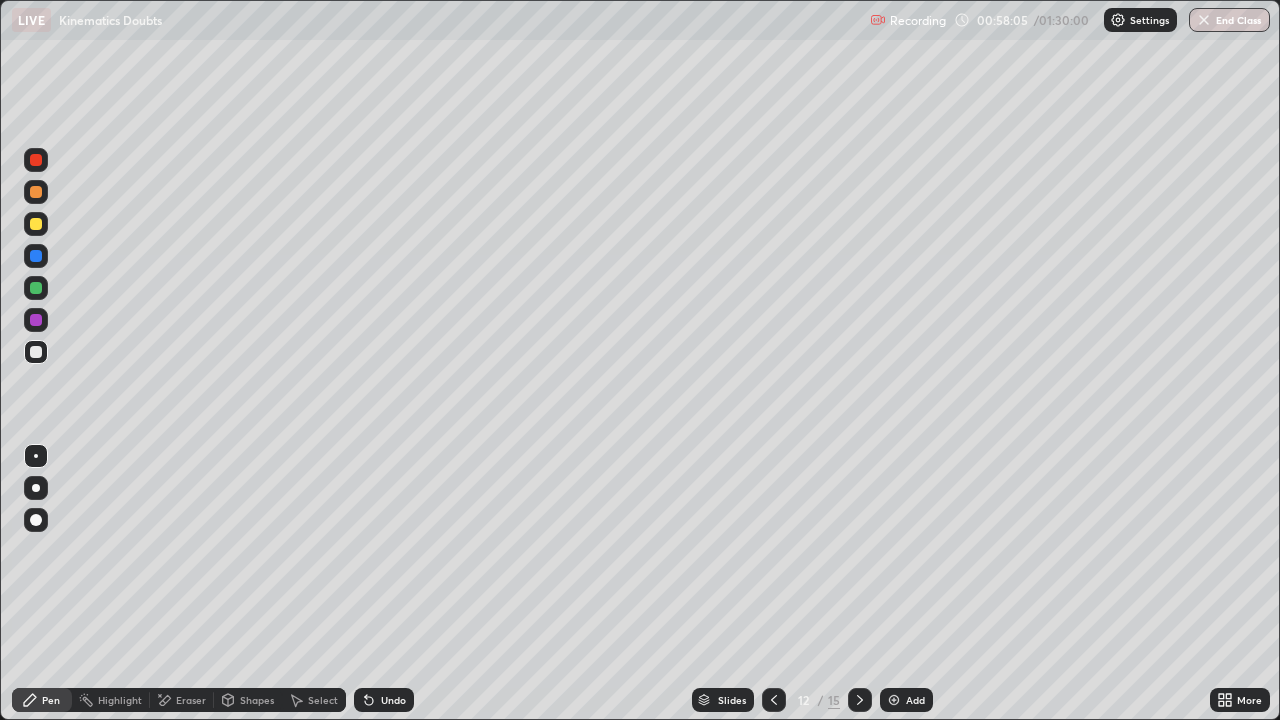 click at bounding box center [860, 700] 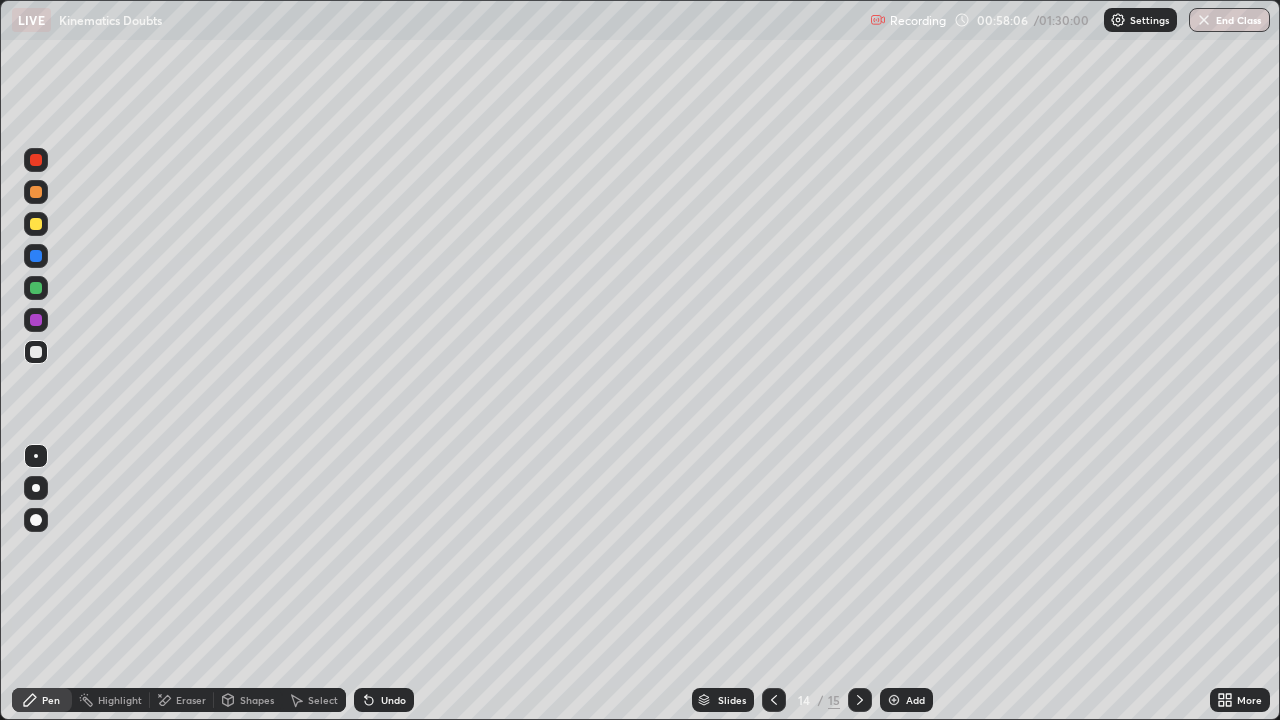 click 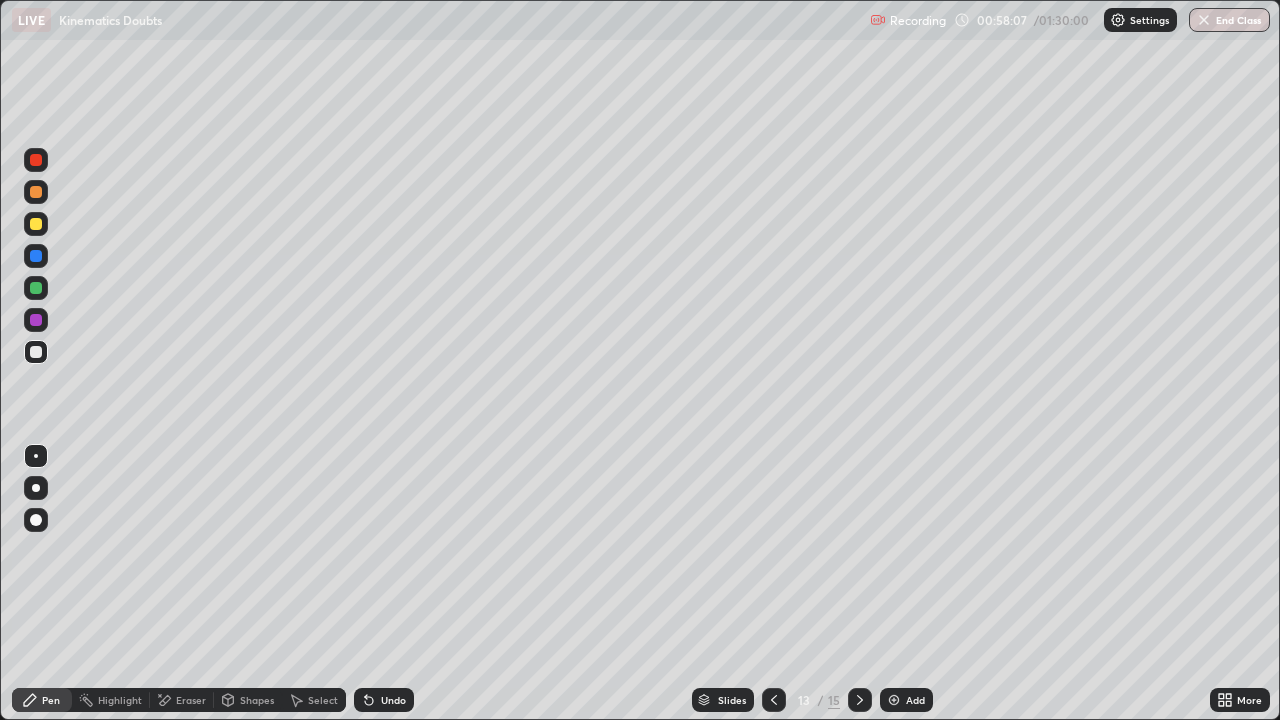 click 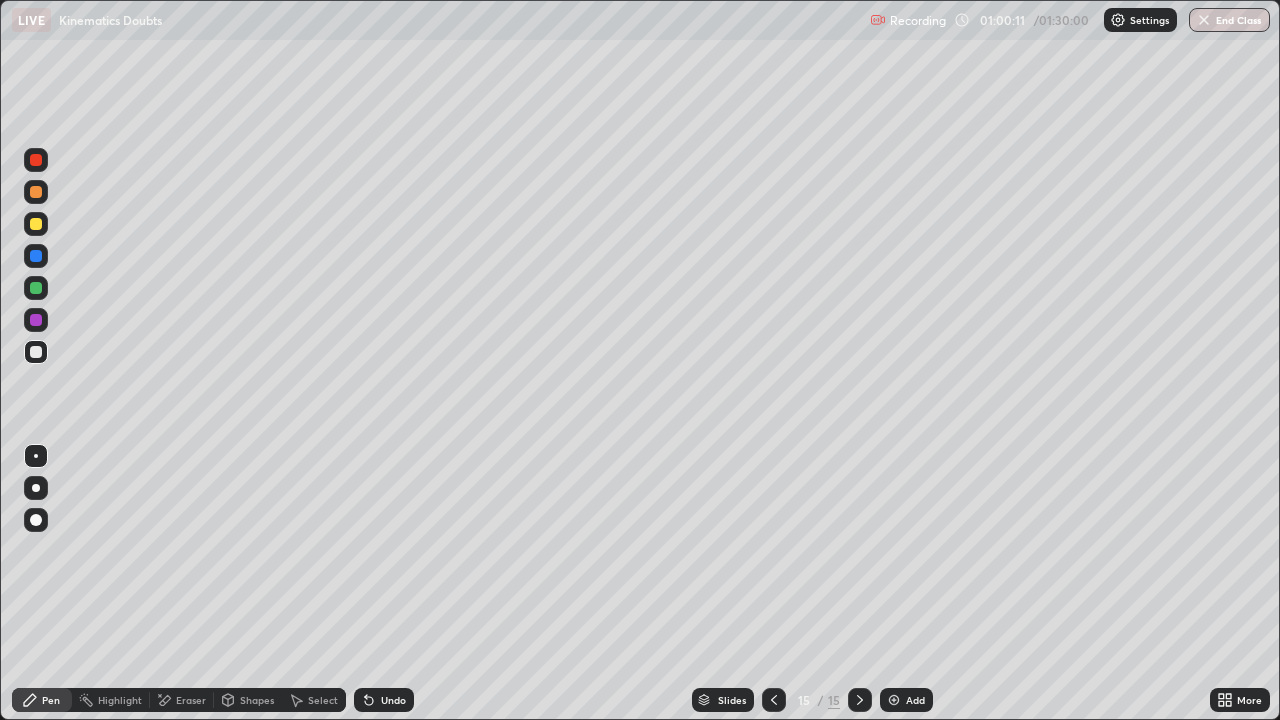 click on "Eraser" at bounding box center (191, 700) 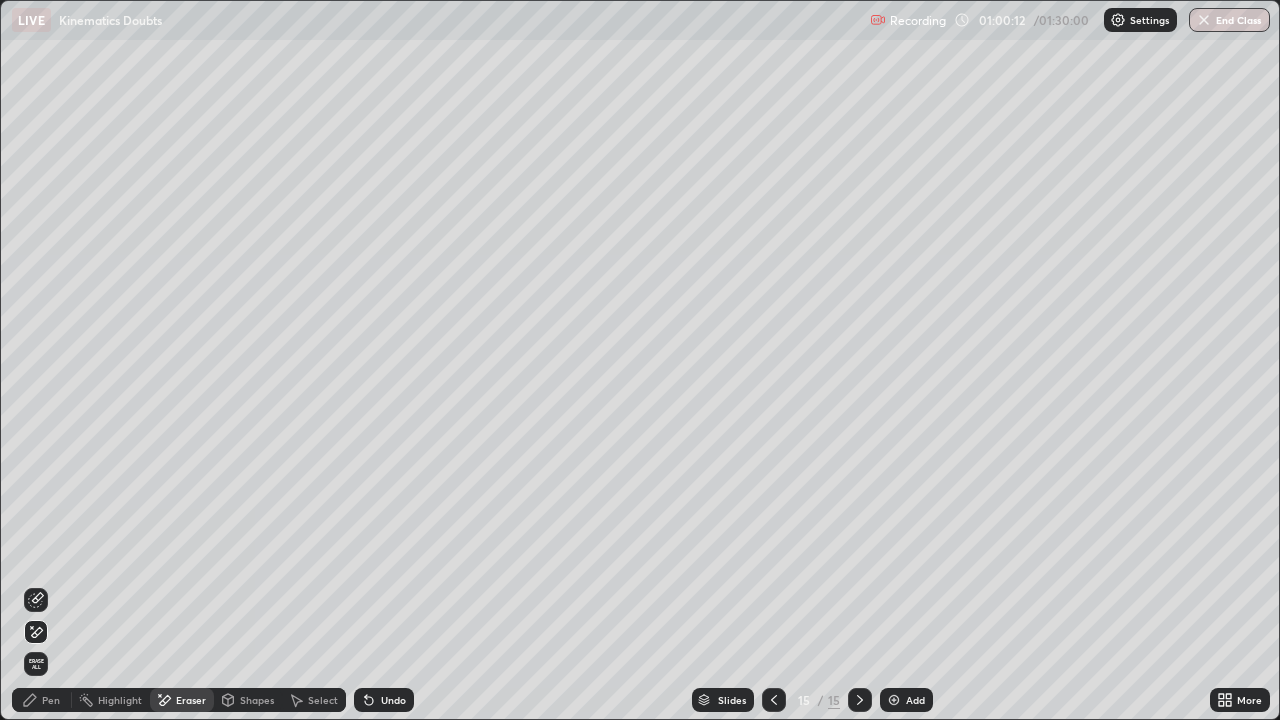 click on "Pen" at bounding box center [42, 700] 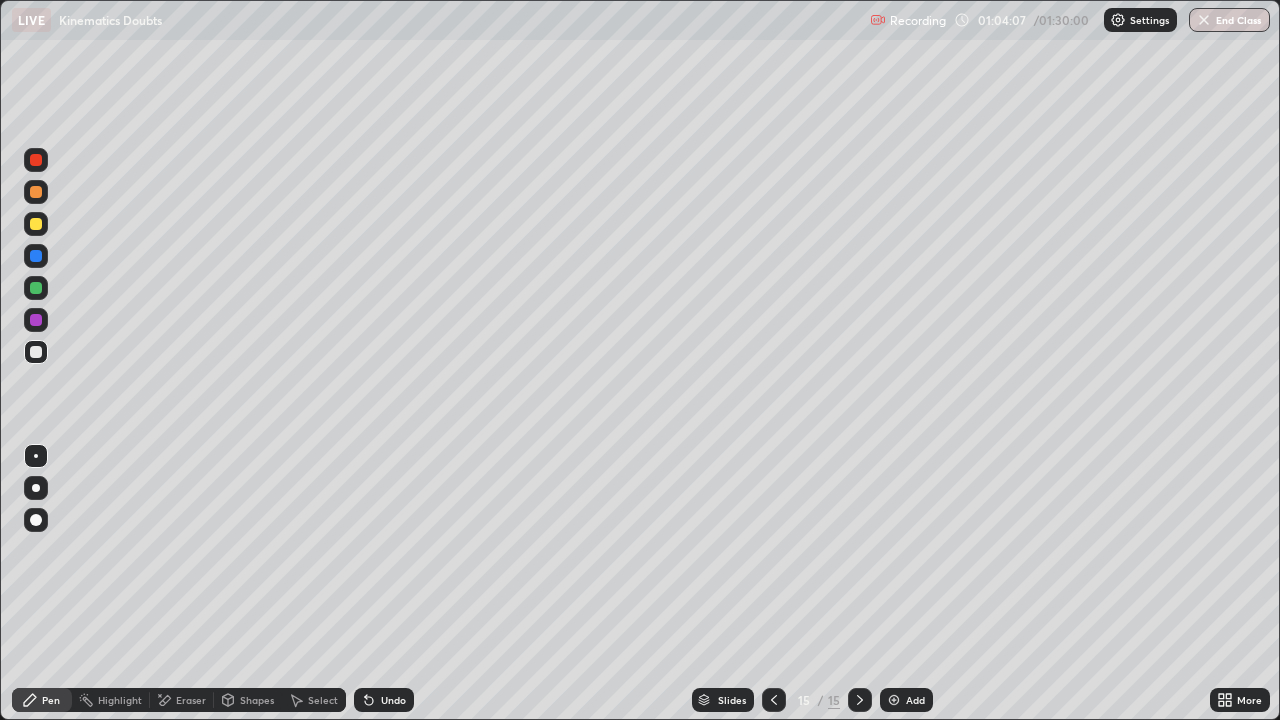 click on "Slides 15 / 15 Add" at bounding box center (812, 700) 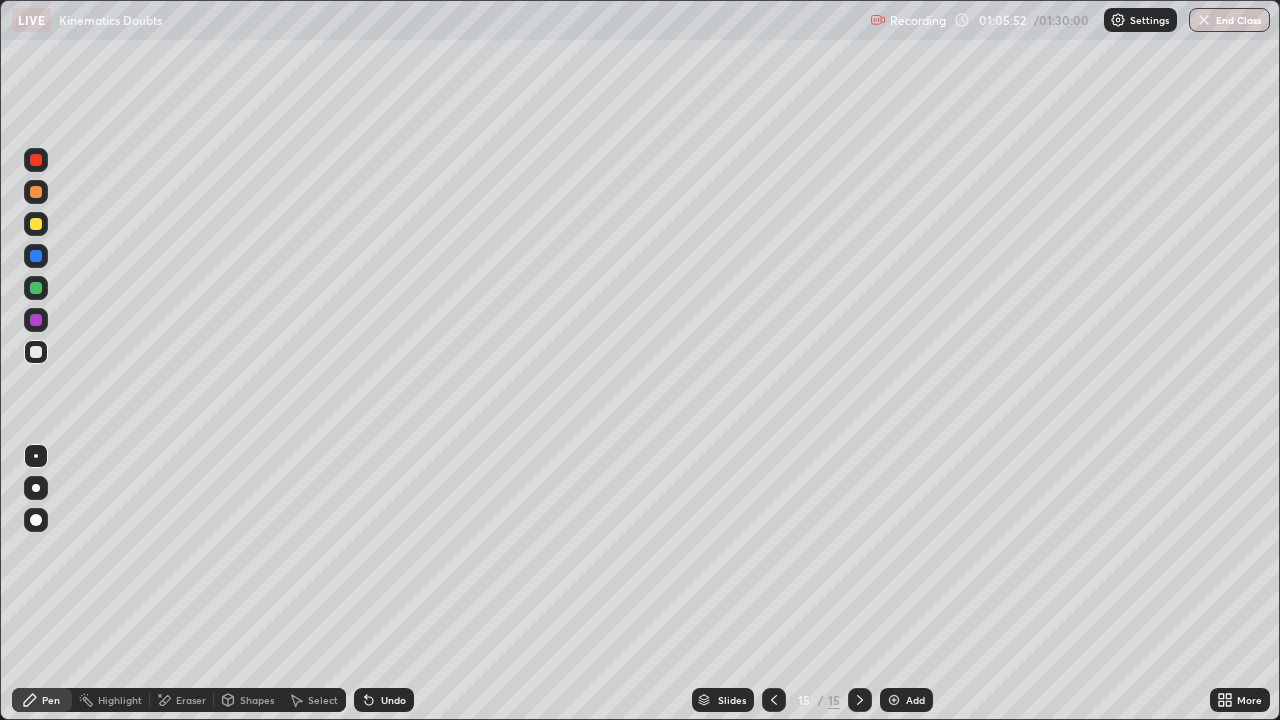 click 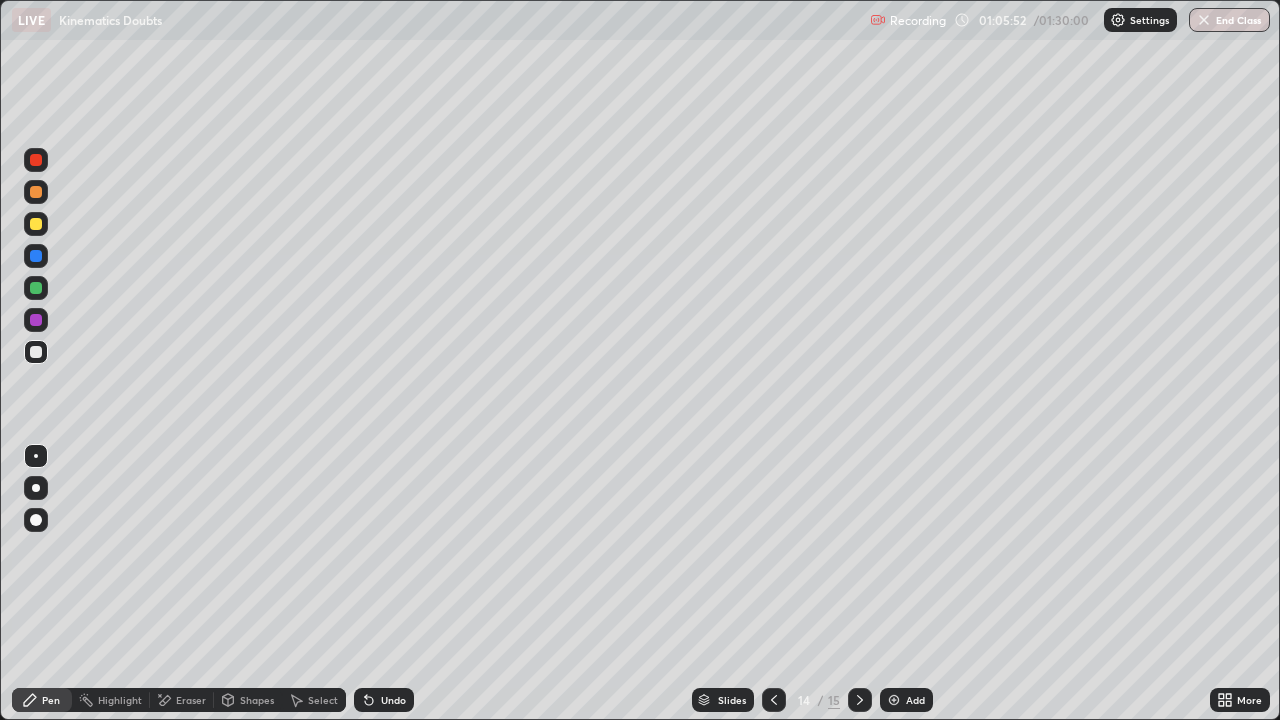 click 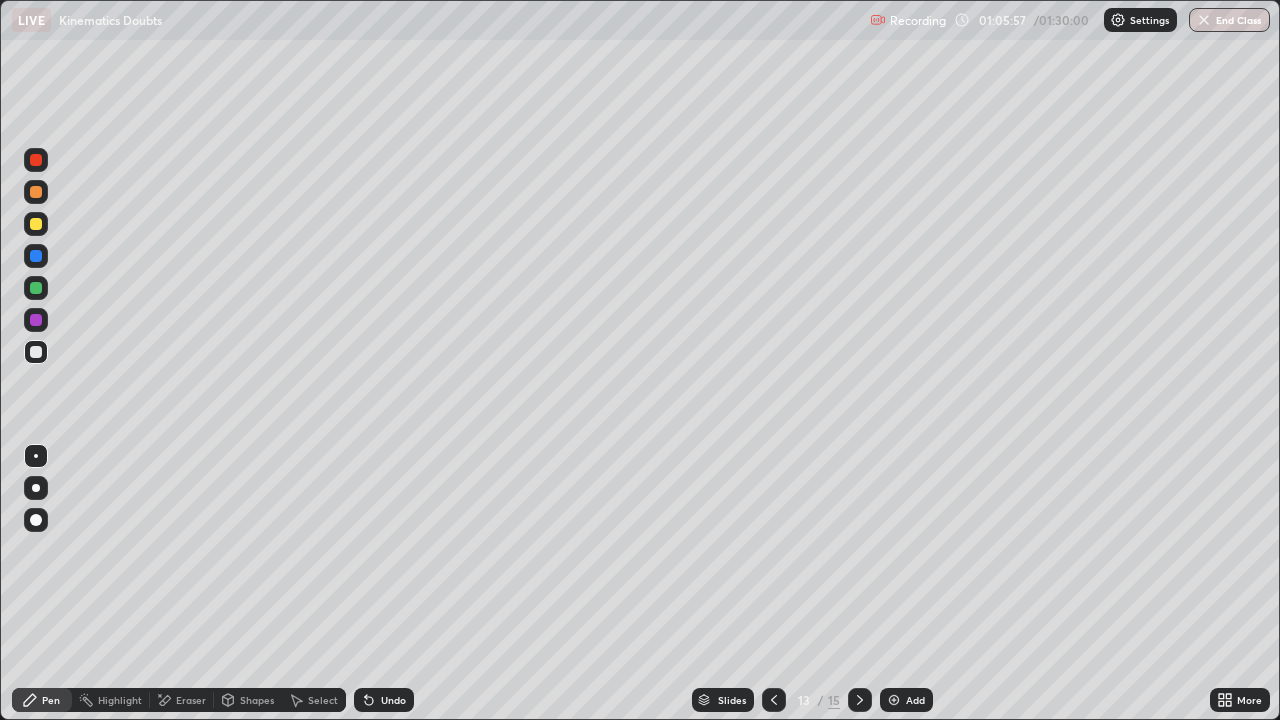 click at bounding box center [860, 700] 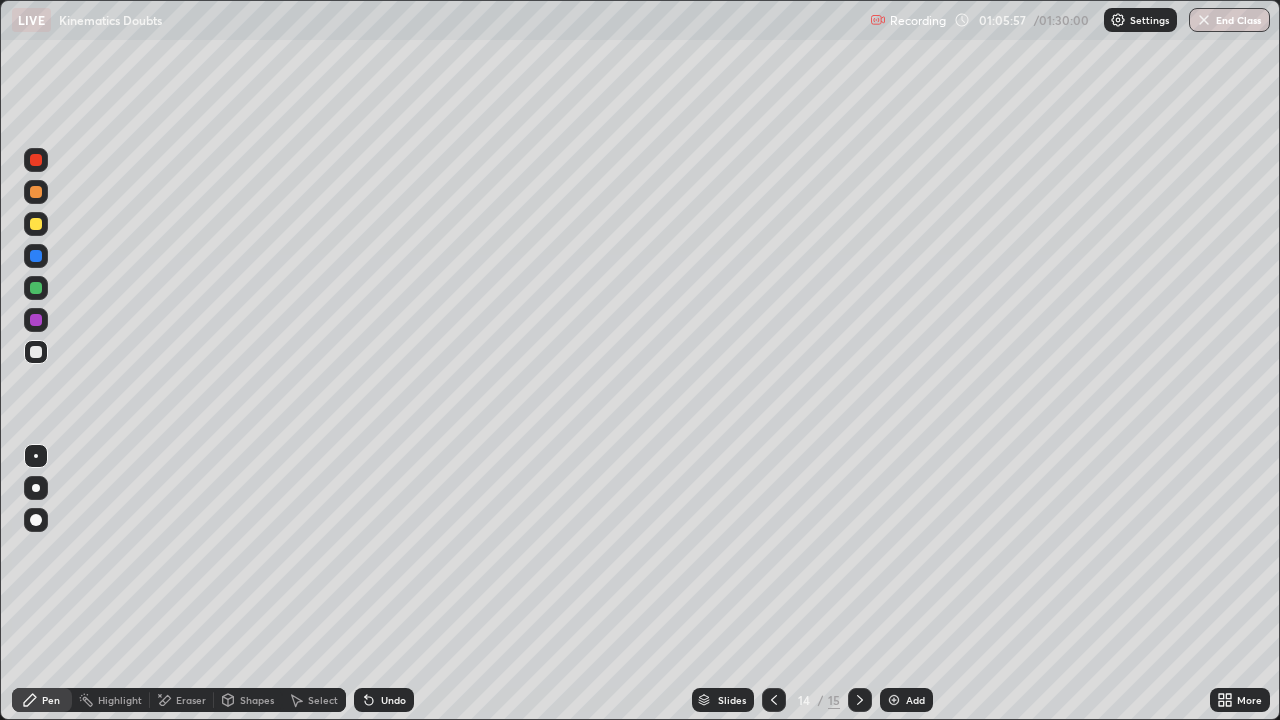 click 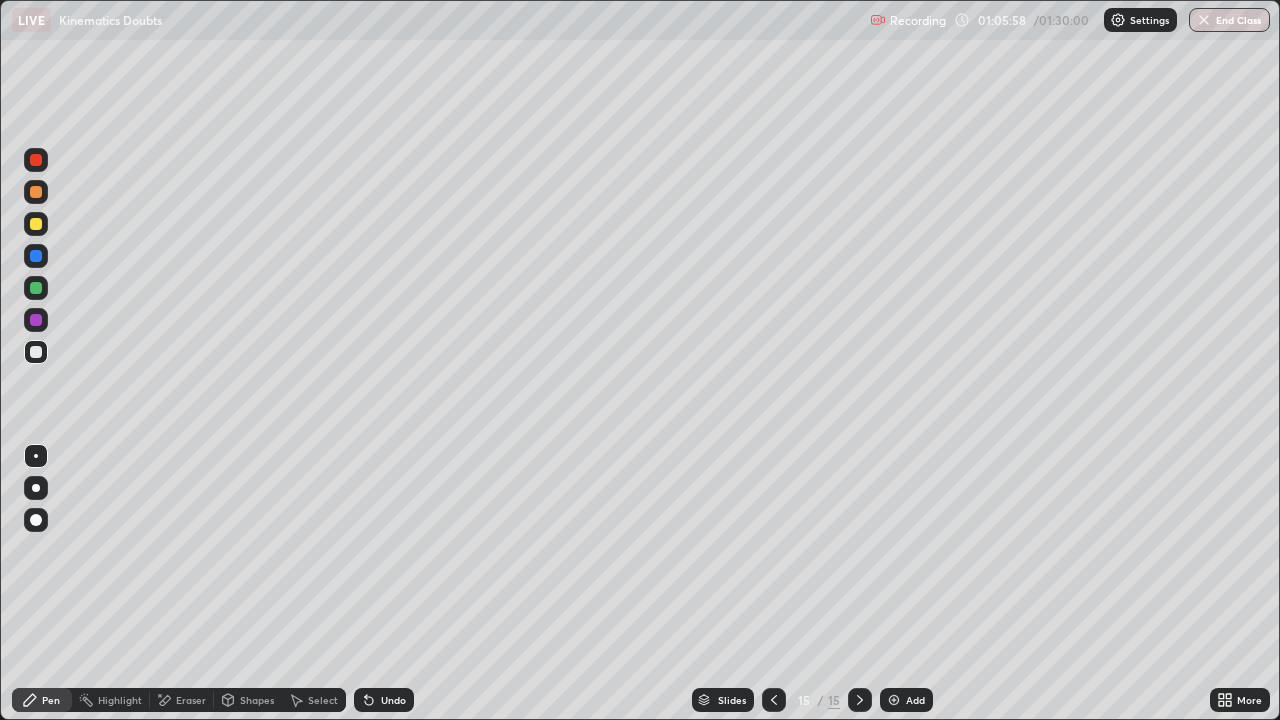 click 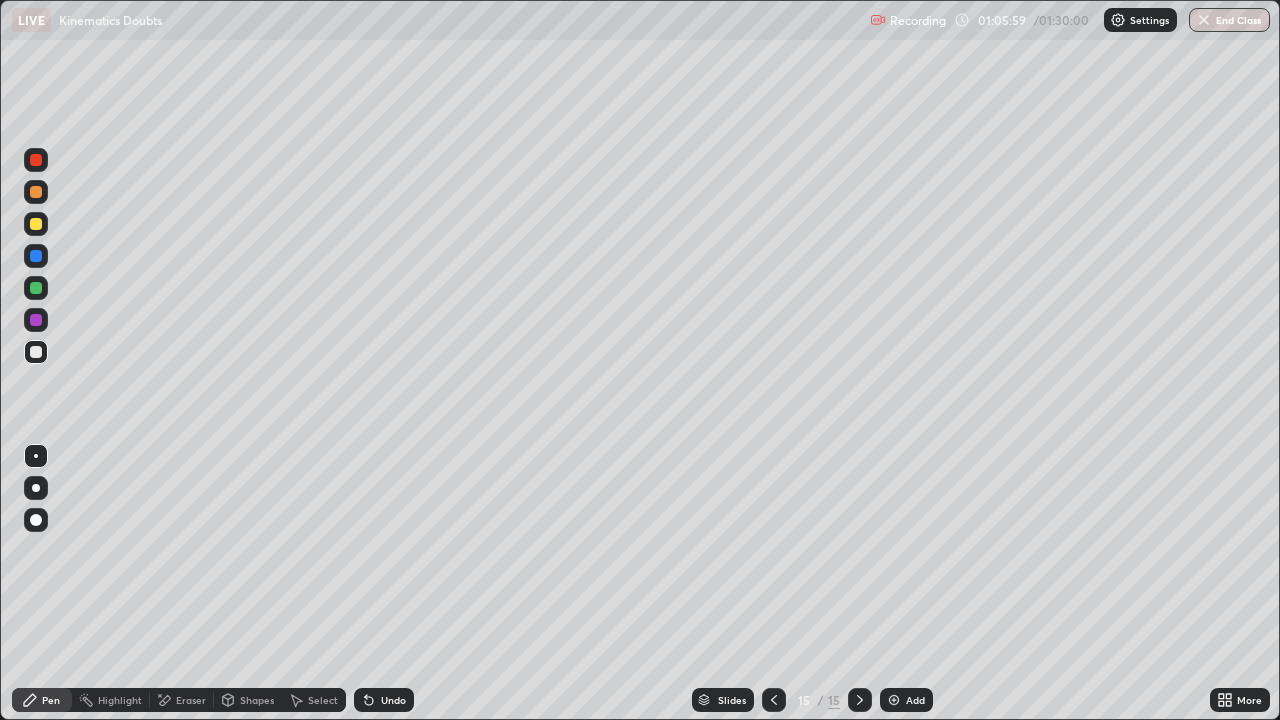 click on "Add" at bounding box center [915, 700] 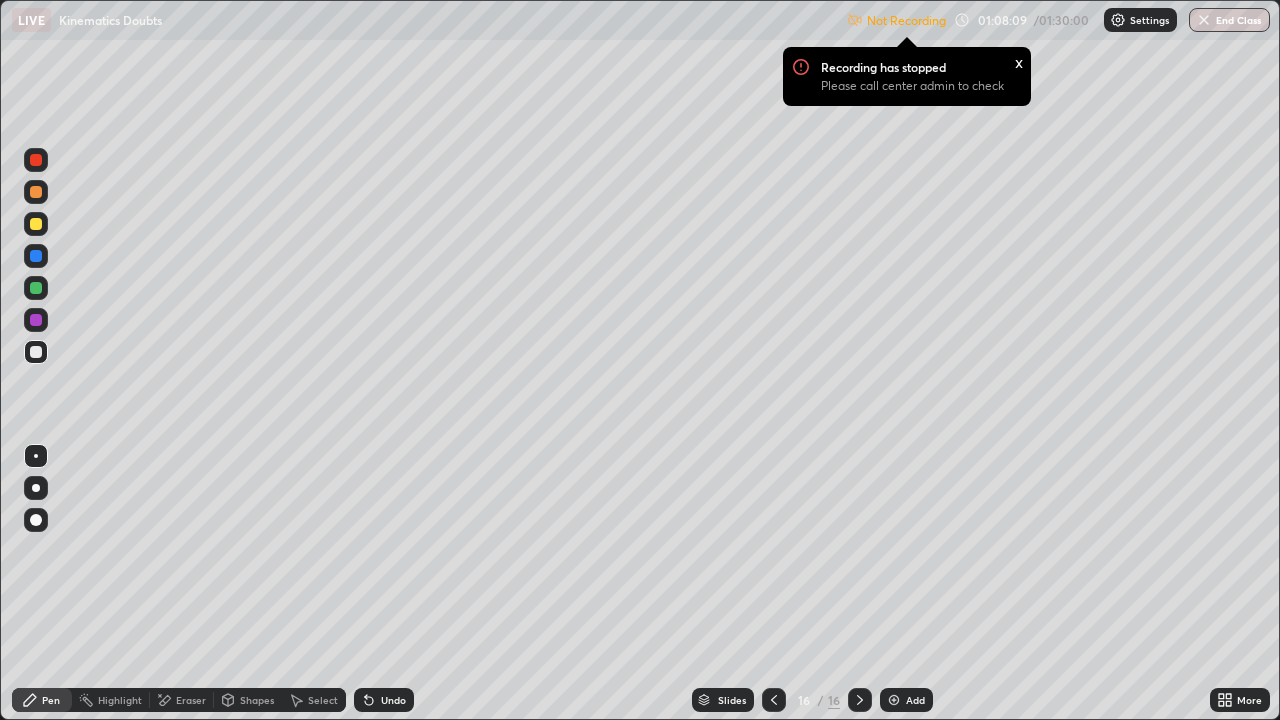 click on "Settings" at bounding box center [1149, 20] 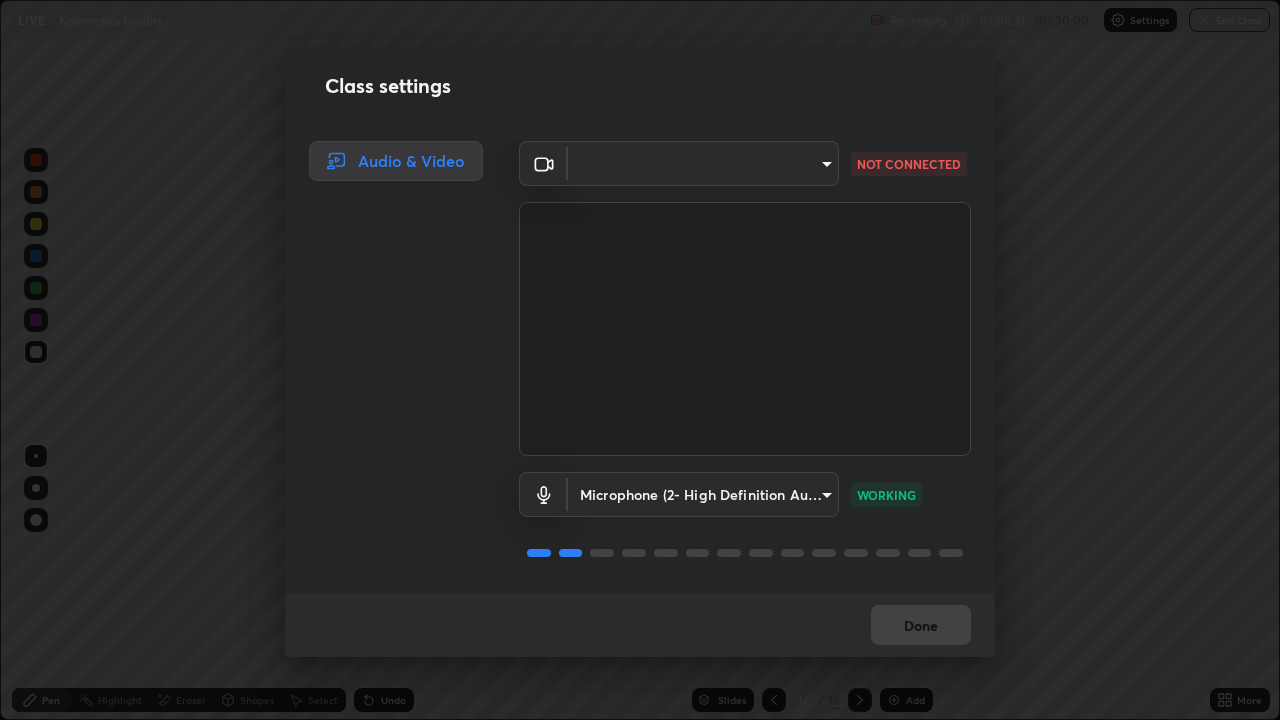 click on "Erase all LIVE Kinematics Doubts Recording 01:08:21 /  01:30:00 Settings End Class Setting up your live class Kinematics Doubts • L38 of Course On Physics for JEE Growth 2 2027 [PERSON] Pen Highlight Eraser Shapes Select Undo Slides 16 / 16 Add More No doubts shared Encourage your learners to ask a doubt for better clarity Report an issue Reason for reporting Buffering Chat not working Audio - Video sync issue Educator video quality low ​ Attach an image Report Class settings Audio & Video ​ b83fcbaa5aa05f3d9abd7ba45b5566f5f8b9b0dc3c34ab685f1834583bd00222 NOT CONNECTED Microphone (2- High Definition Audio Device) 539d881b07cb98dc2f05a920cbd93df779e06b7cf5a3913fca54a35cce67d67e WORKING Done" at bounding box center (640, 360) 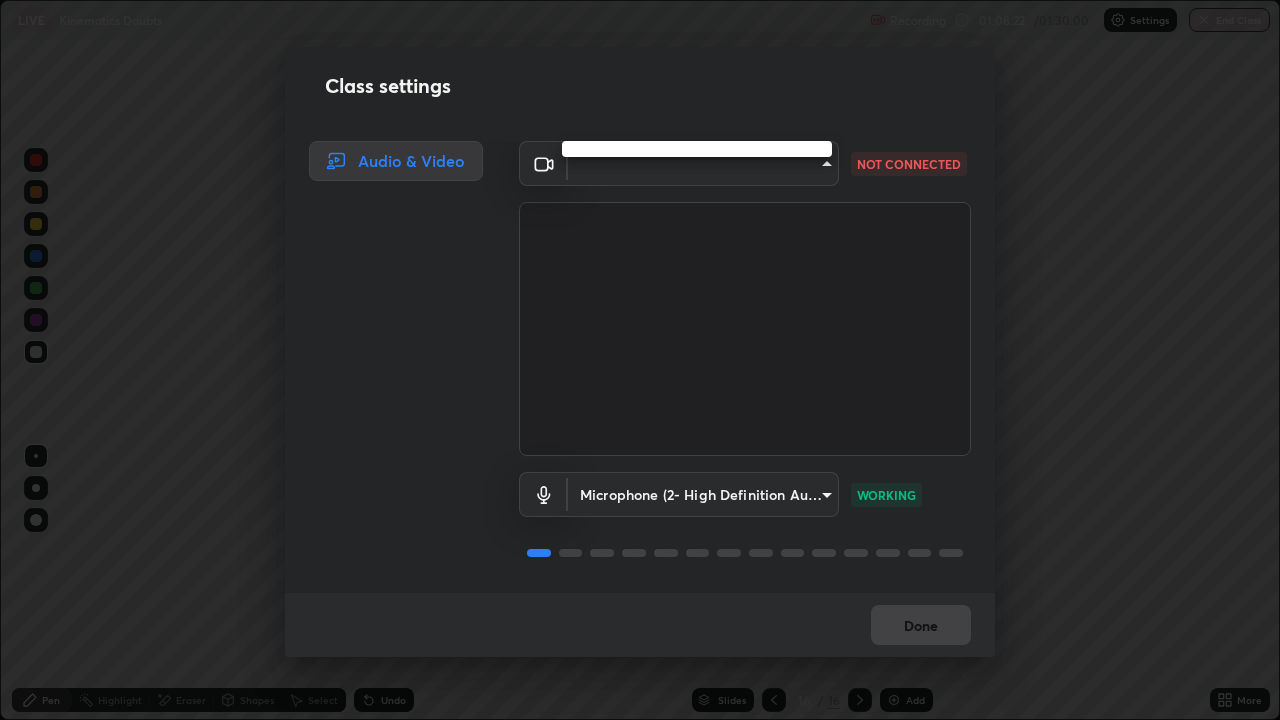 click at bounding box center [640, 360] 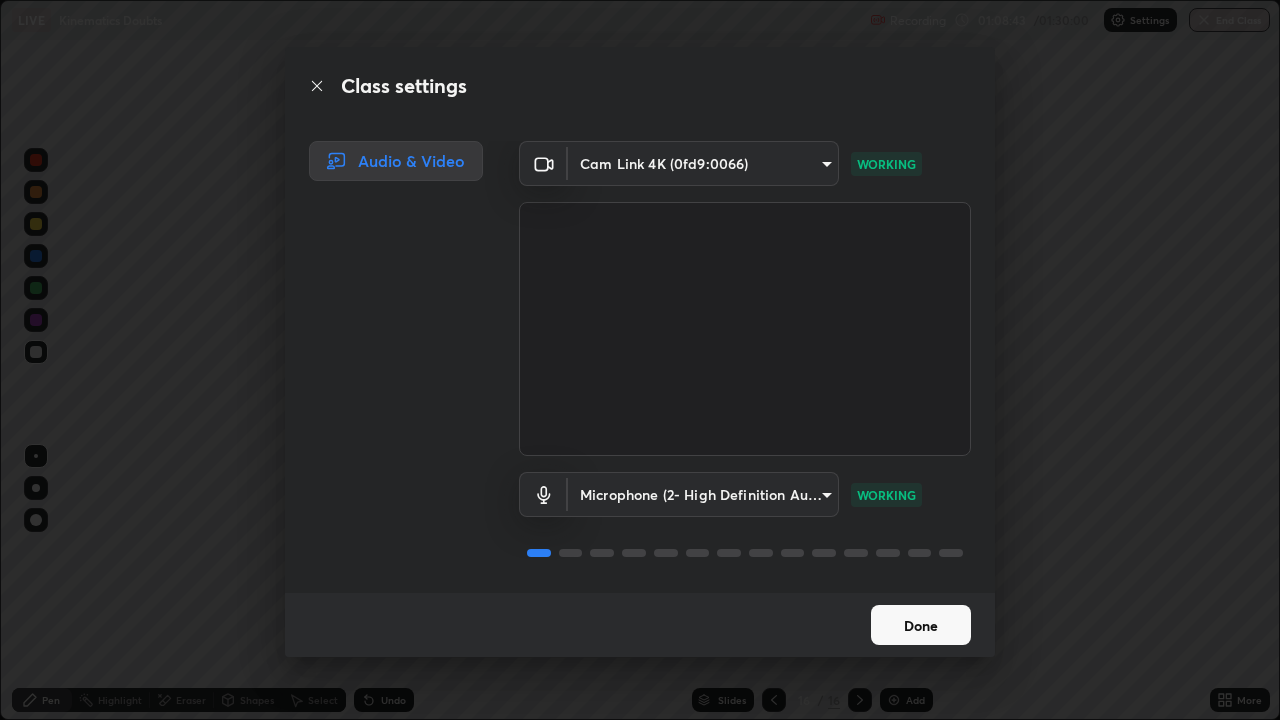 click on "Done" at bounding box center [921, 625] 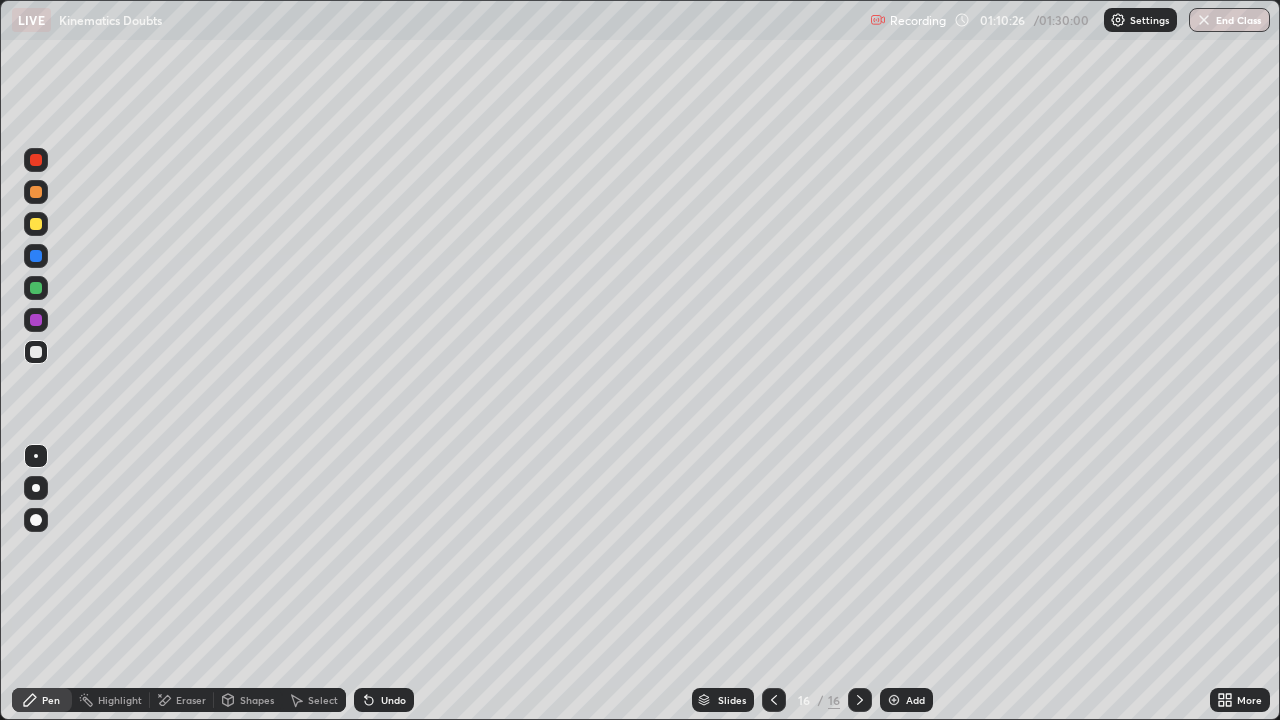 click at bounding box center [36, 160] 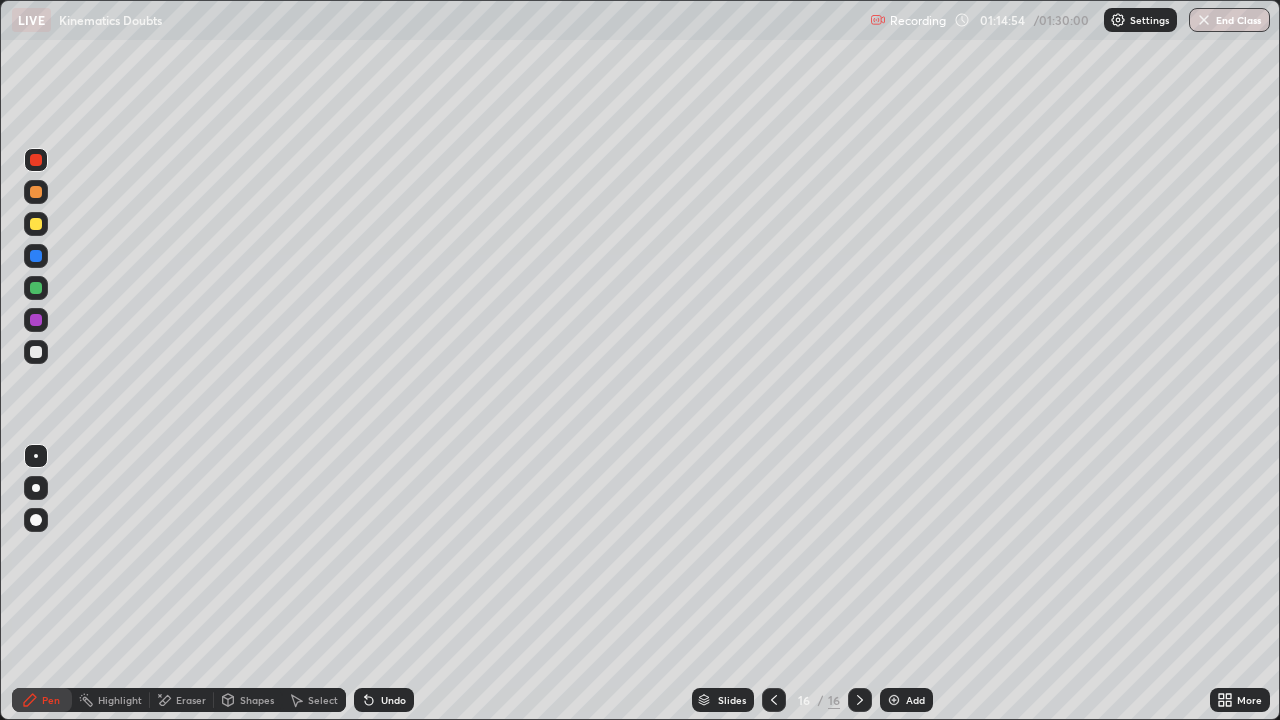 click on "End Class" at bounding box center [1229, 20] 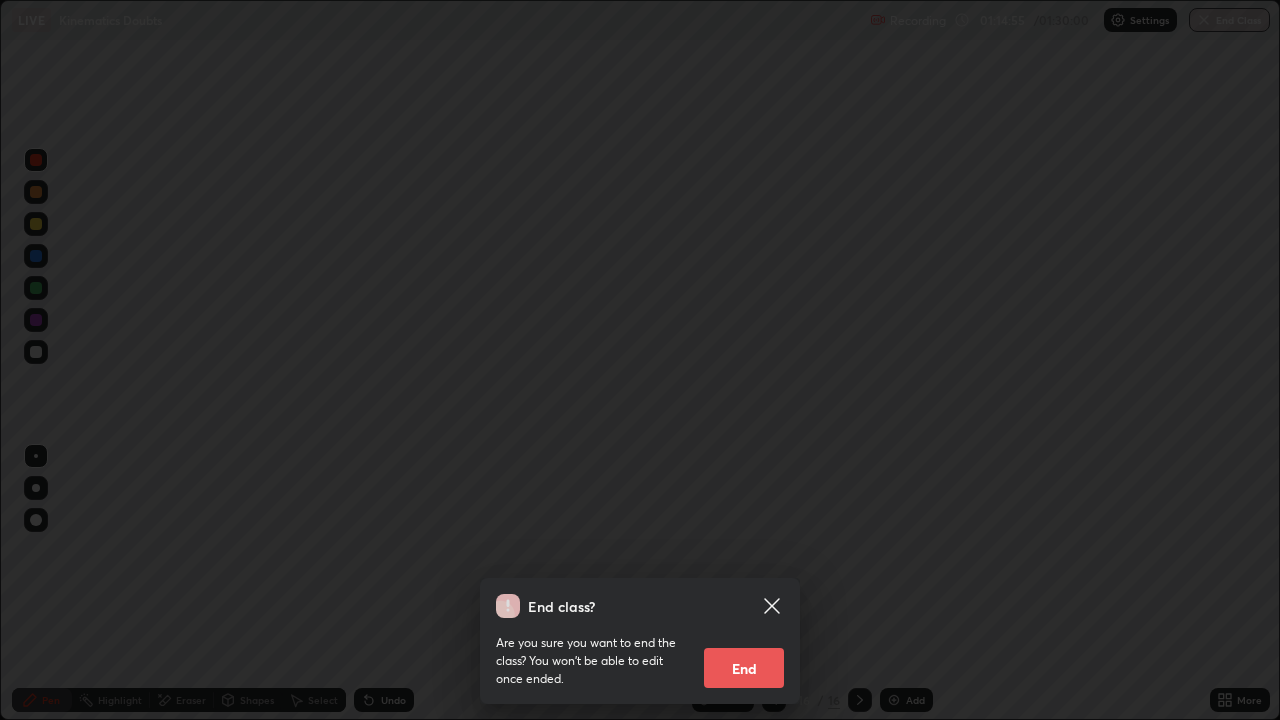 click on "End" at bounding box center [744, 668] 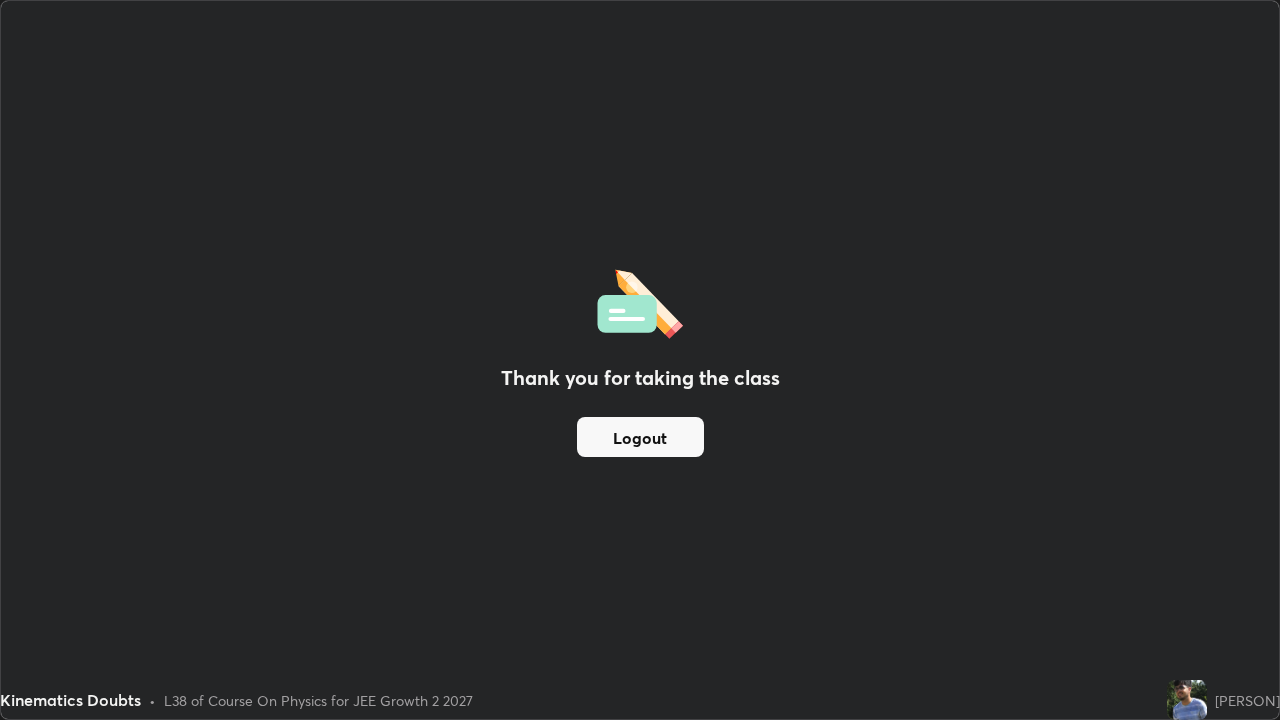 click on "Logout" at bounding box center (640, 437) 